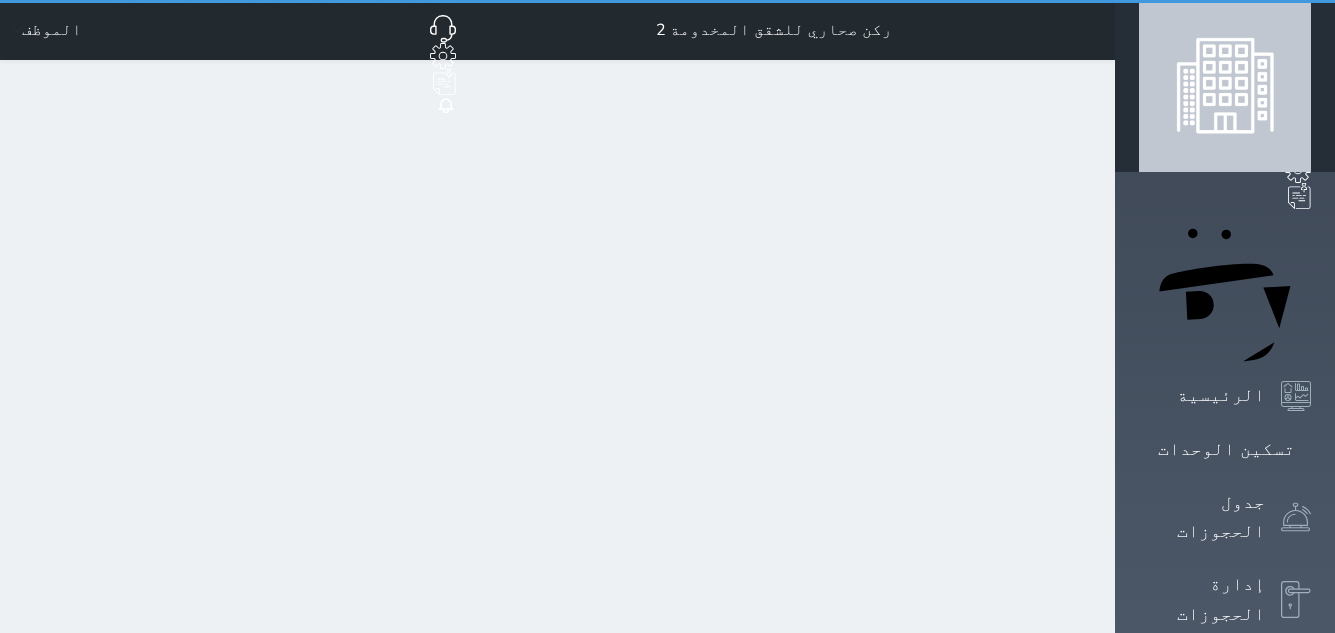 select on "1" 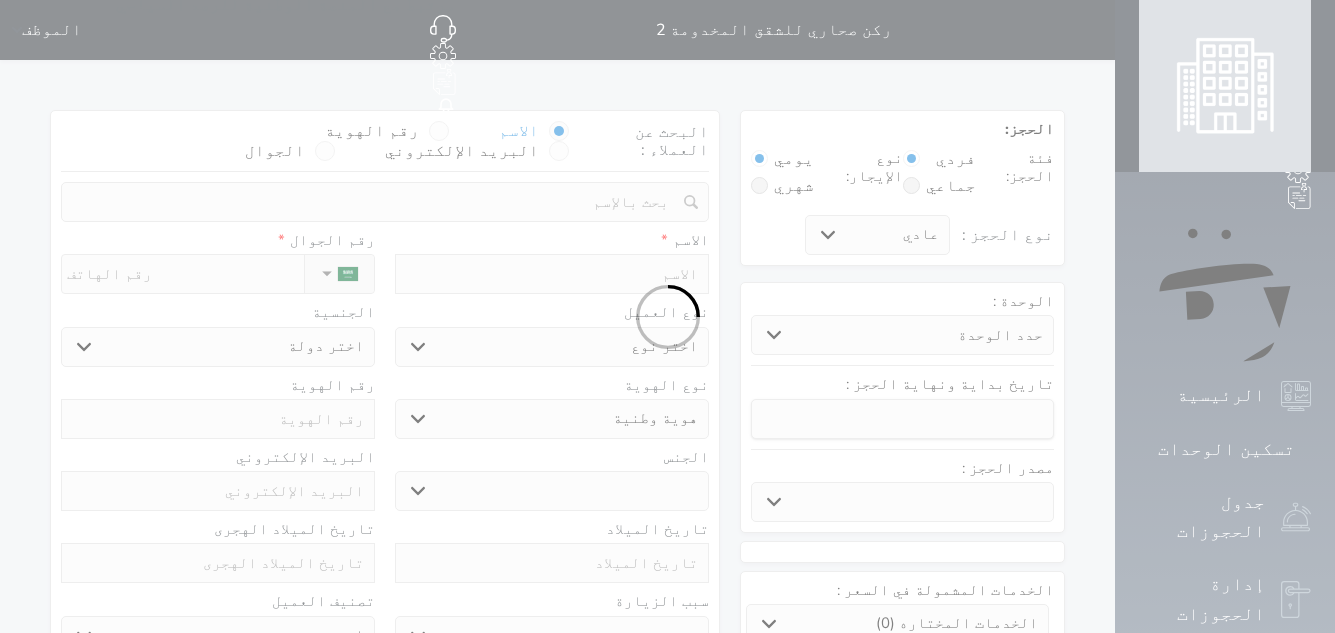 scroll, scrollTop: 0, scrollLeft: 0, axis: both 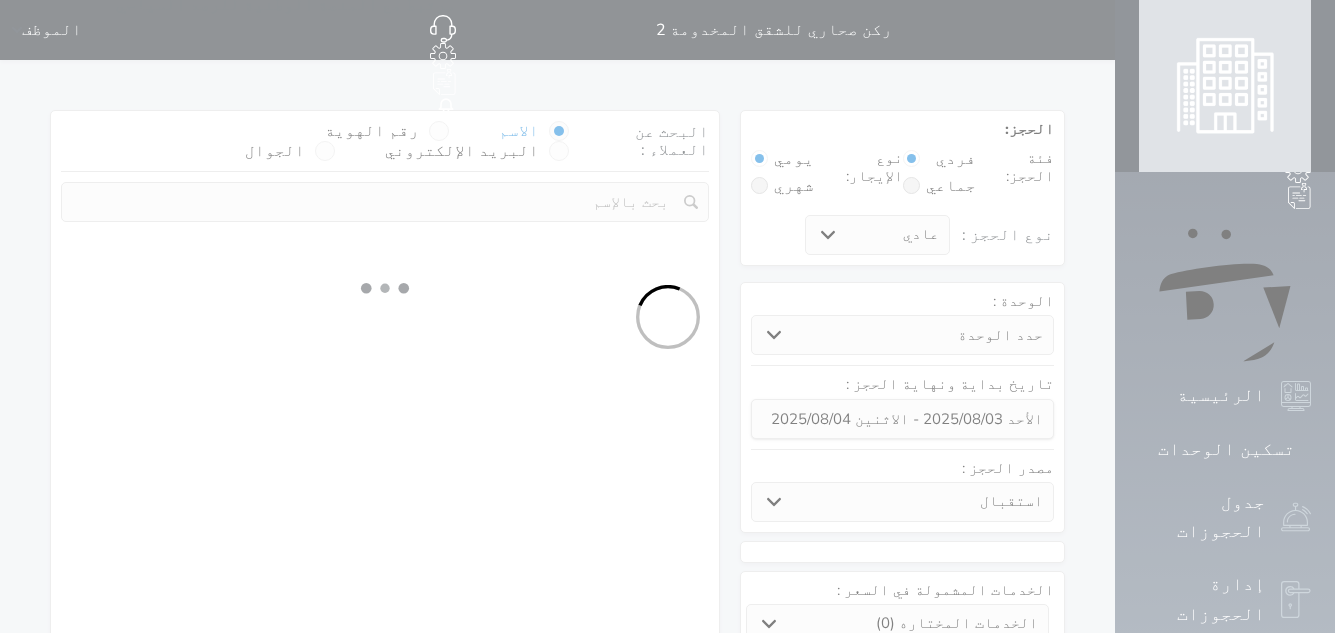 select 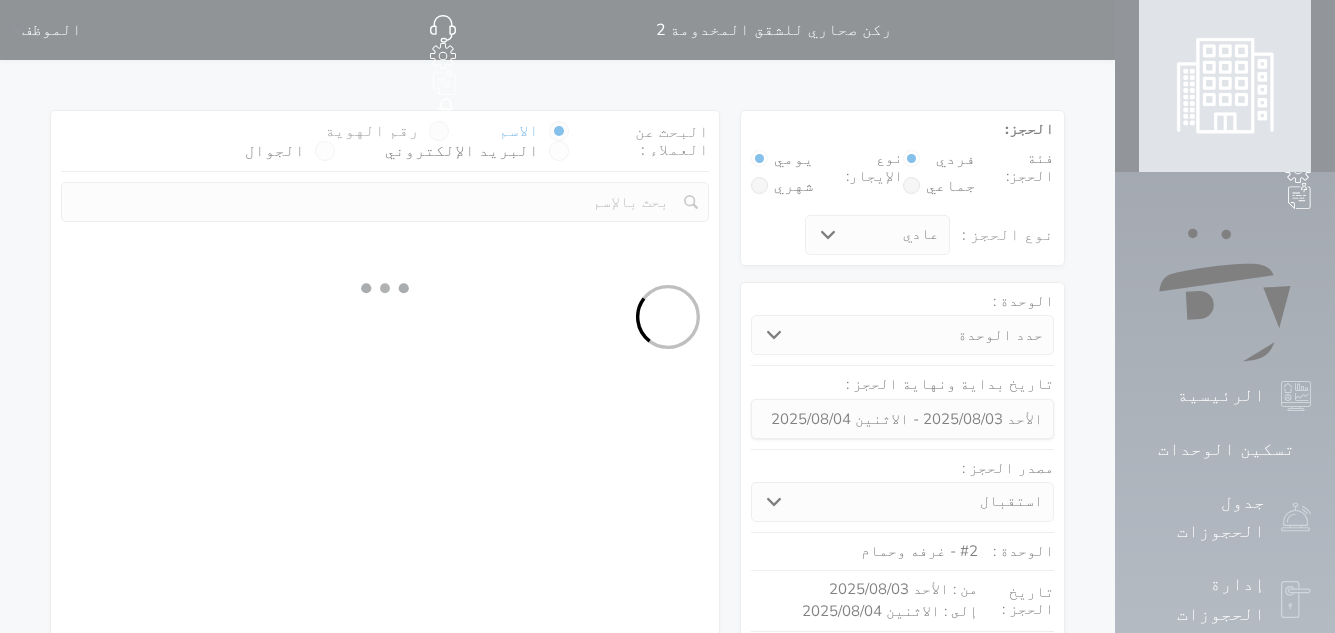select on "1" 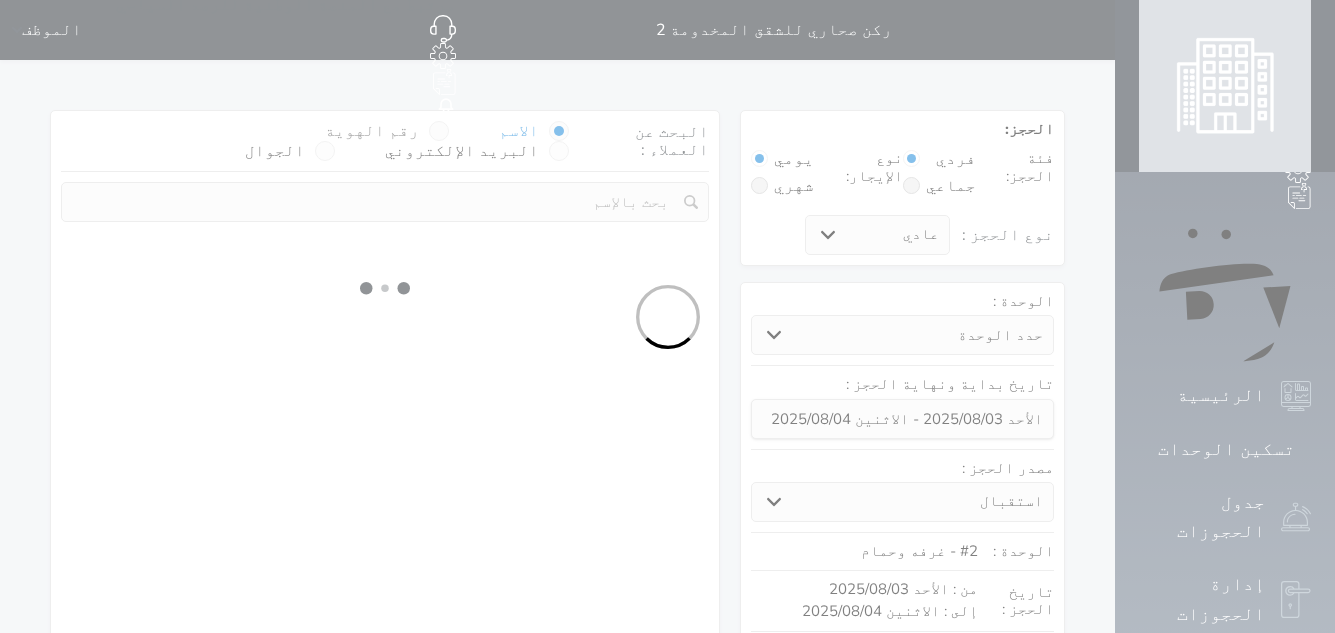 select on "113" 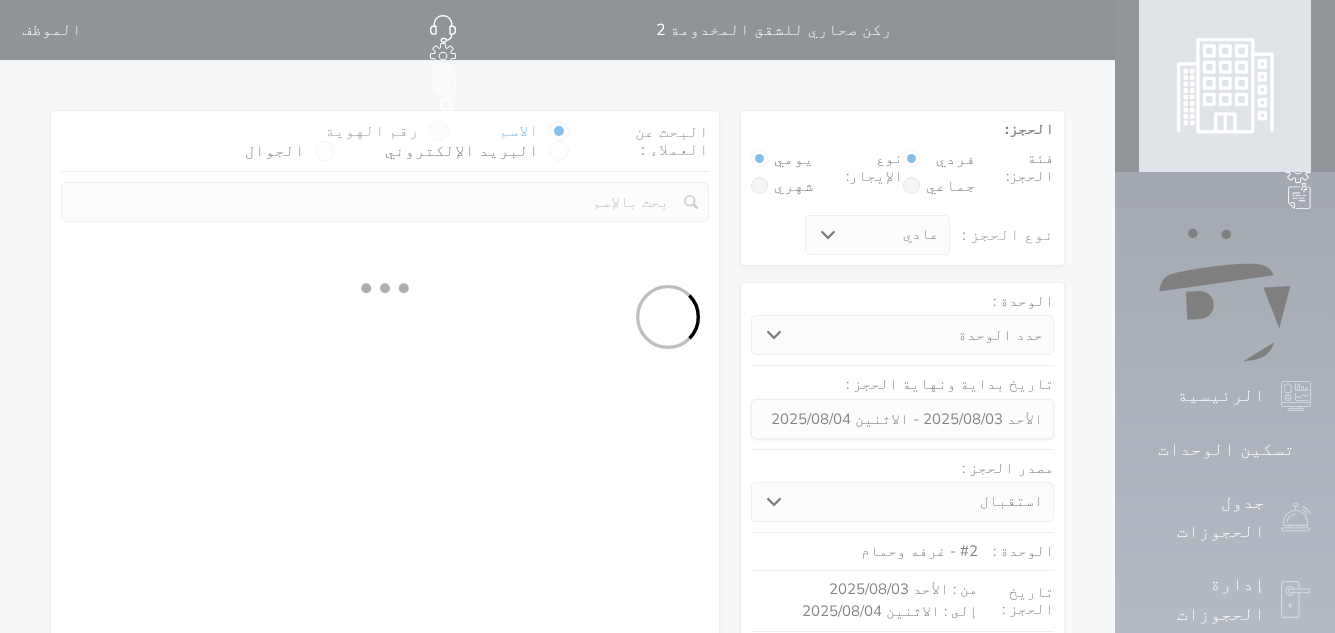 select on "1" 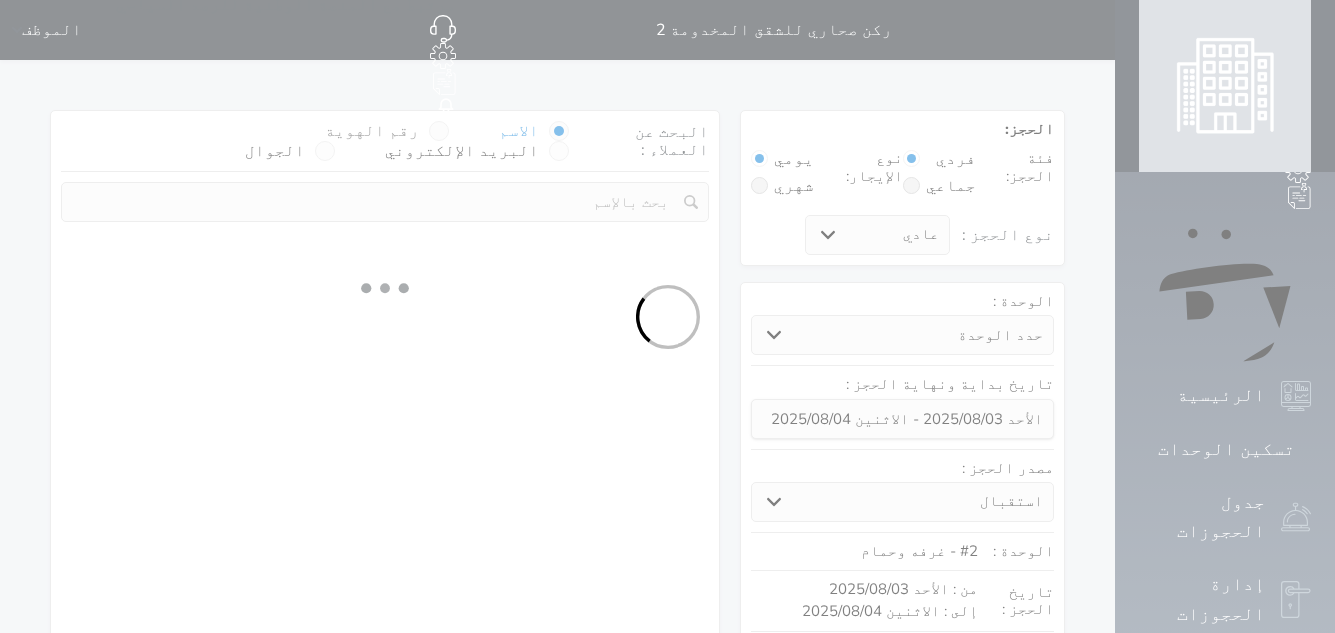 select 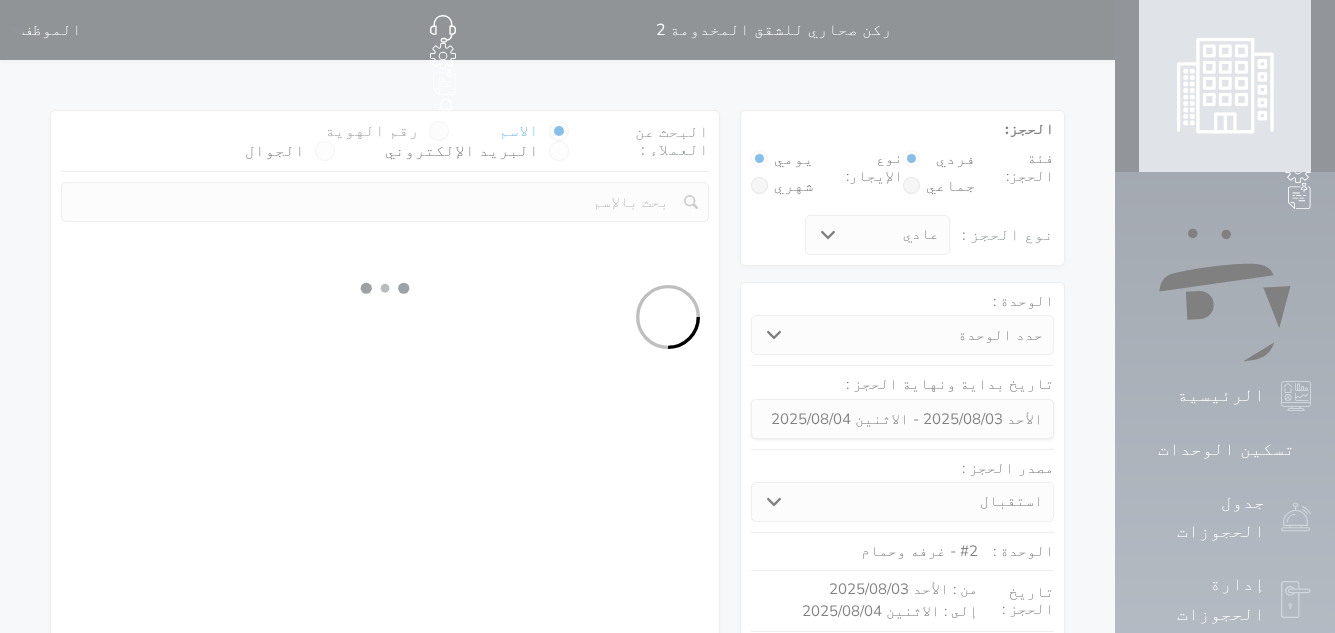 select on "7" 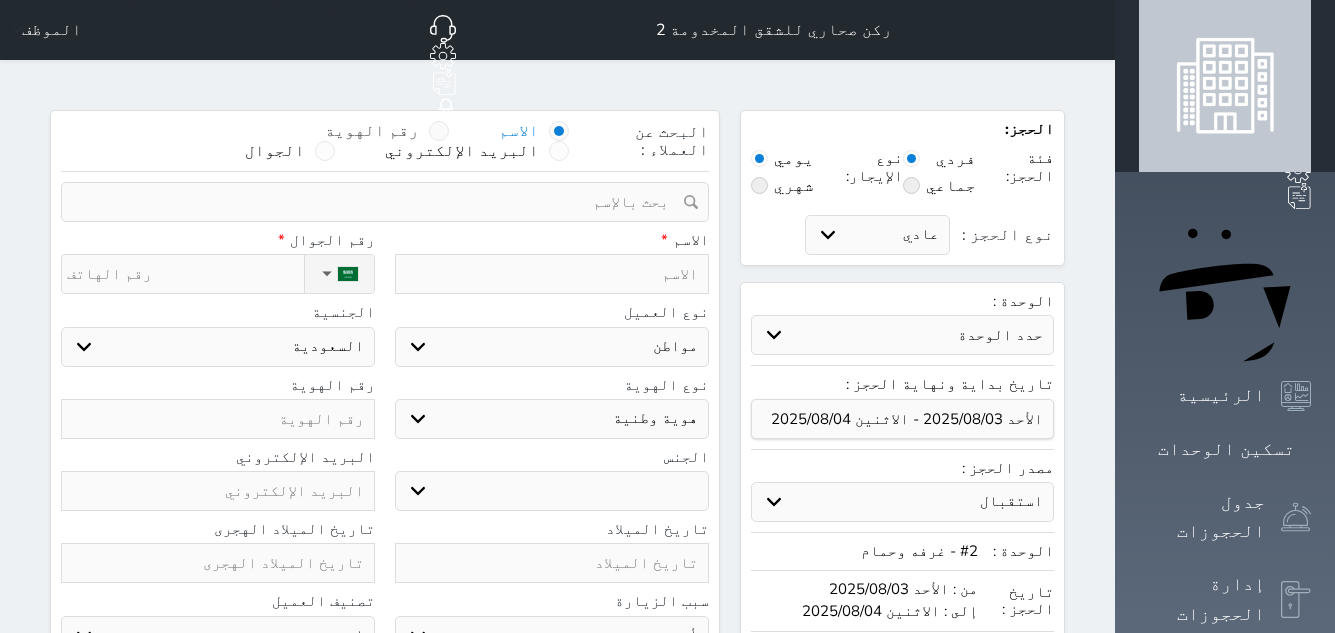 click on "رقم الهوية" at bounding box center [372, 131] 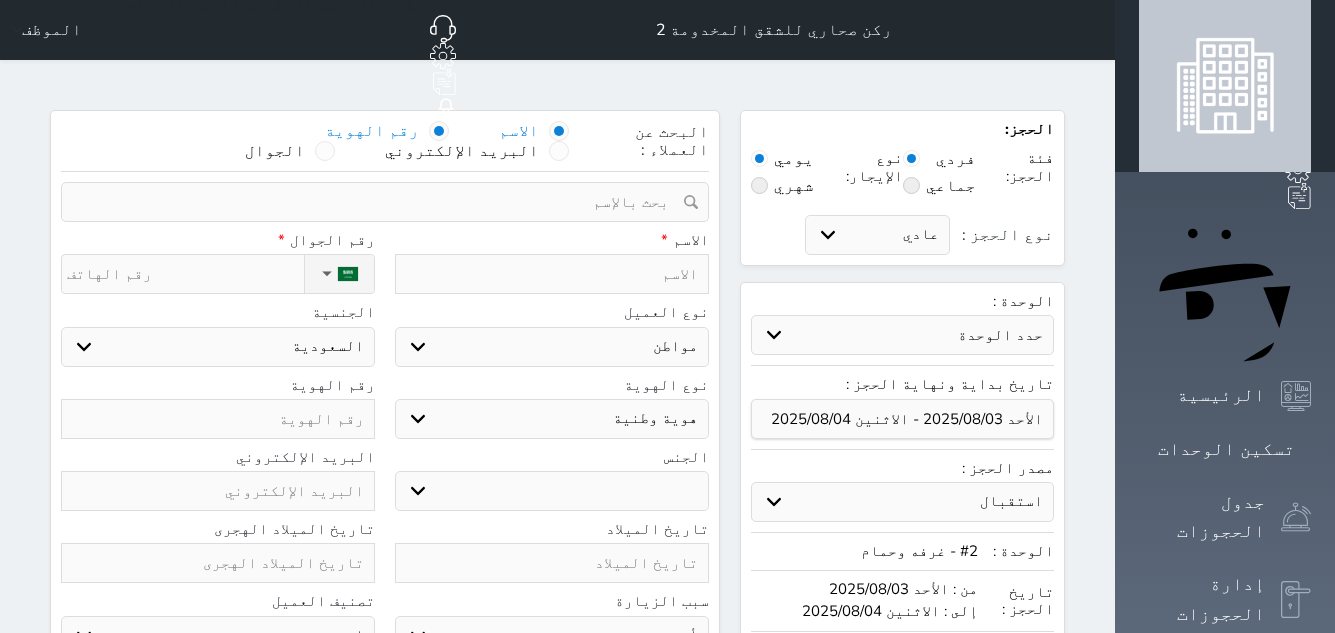 select 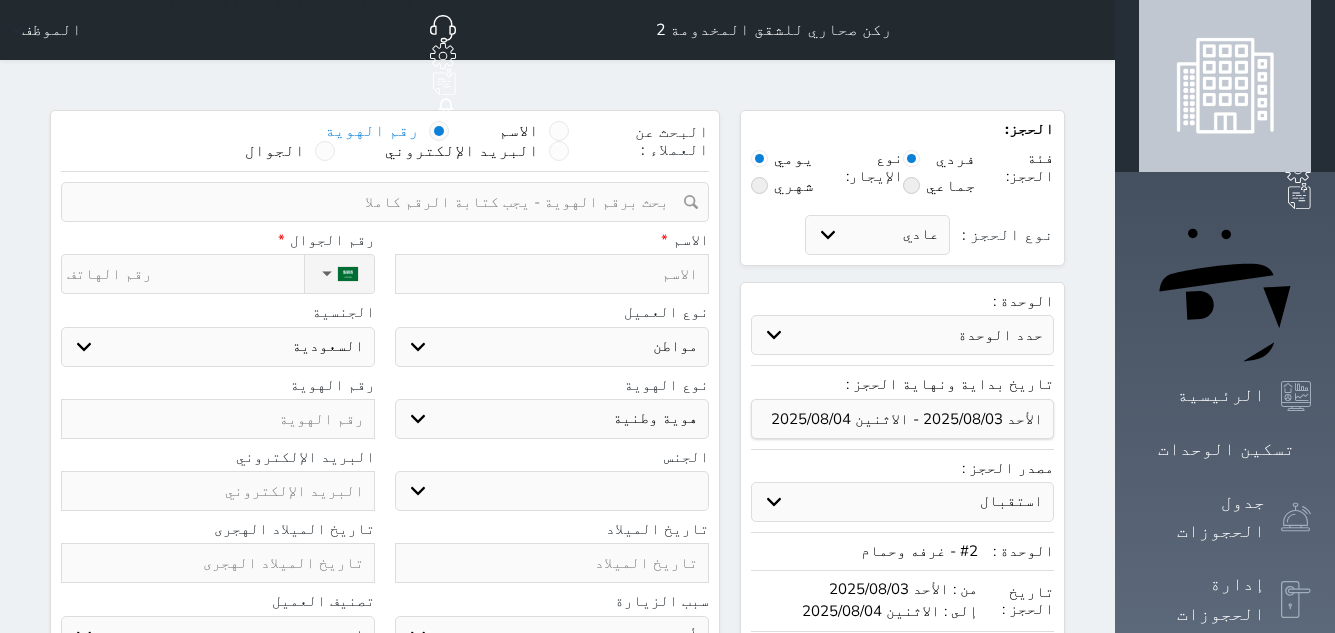 click at bounding box center (378, 202) 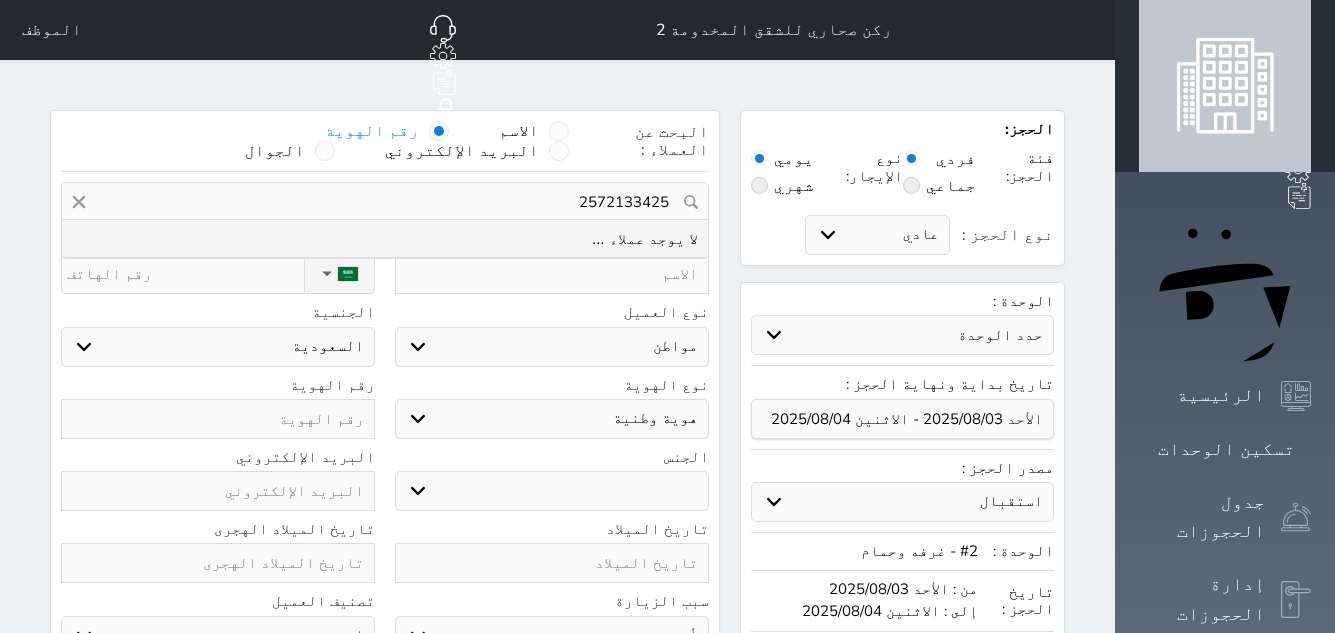 click on "2572133425" at bounding box center [385, 202] 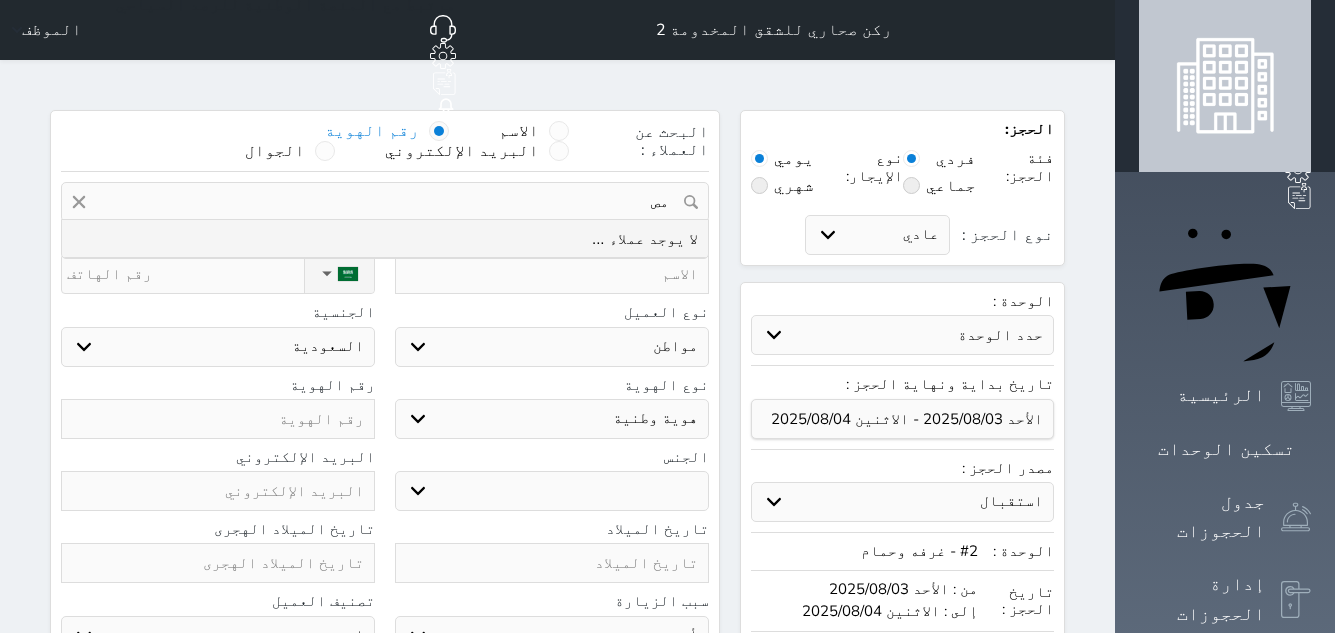 type on "م" 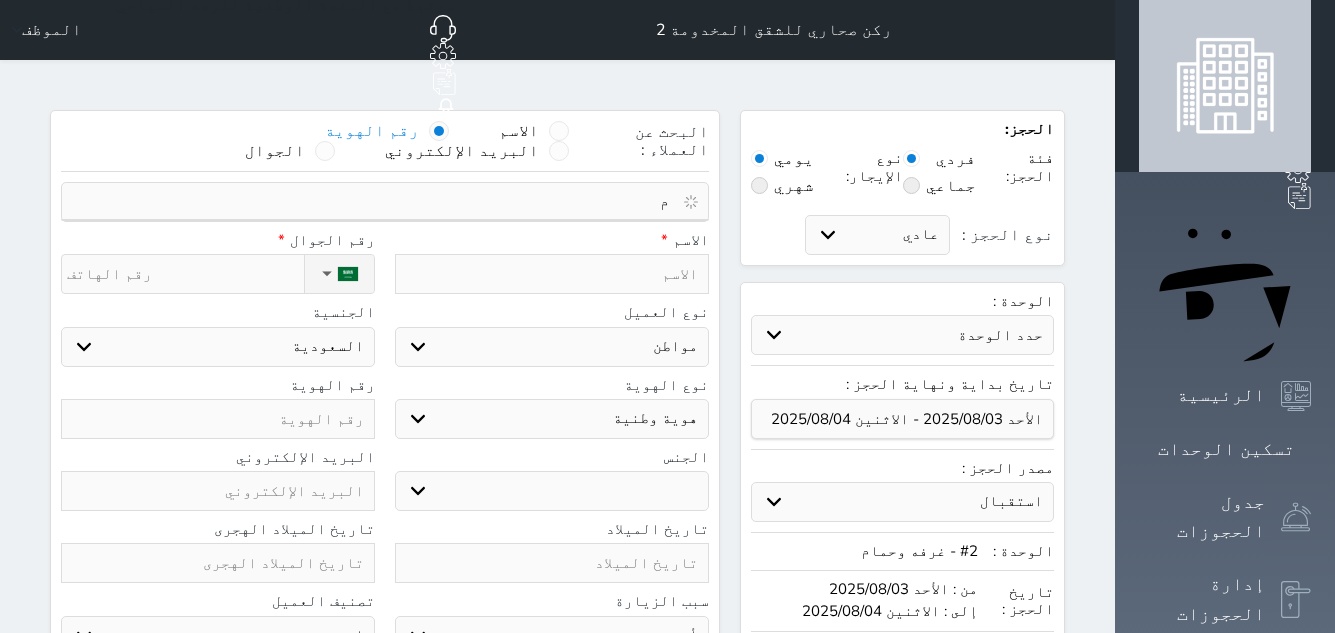 type 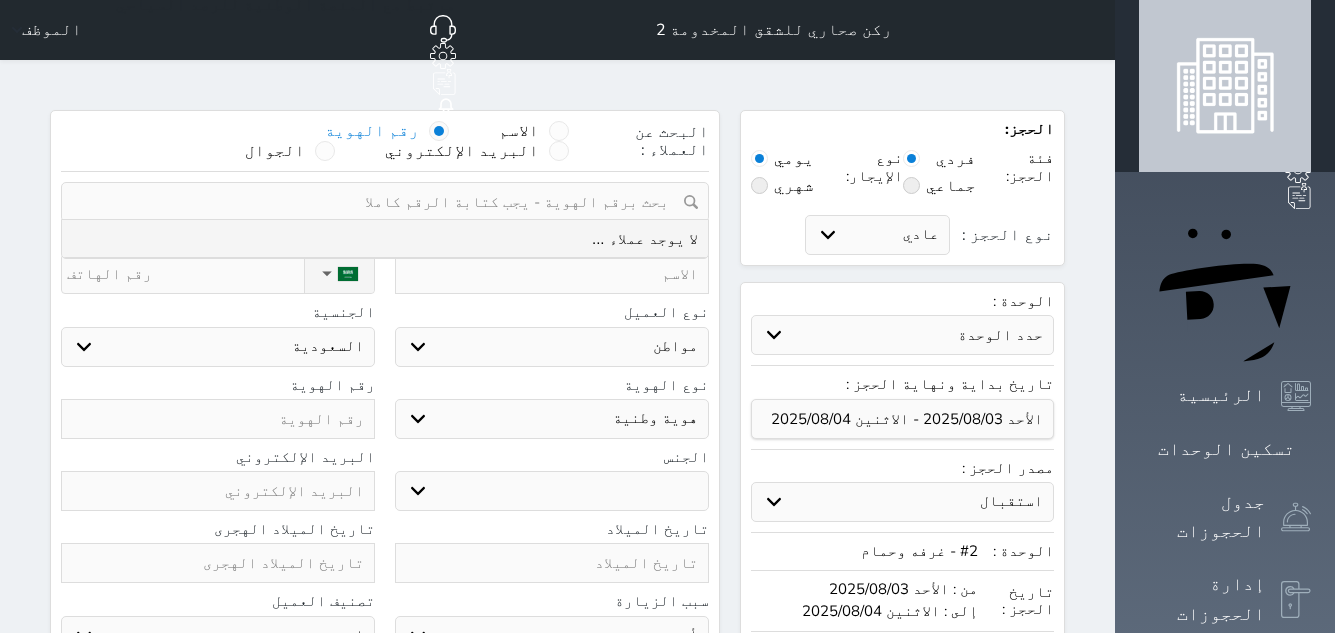 click at bounding box center [552, 274] 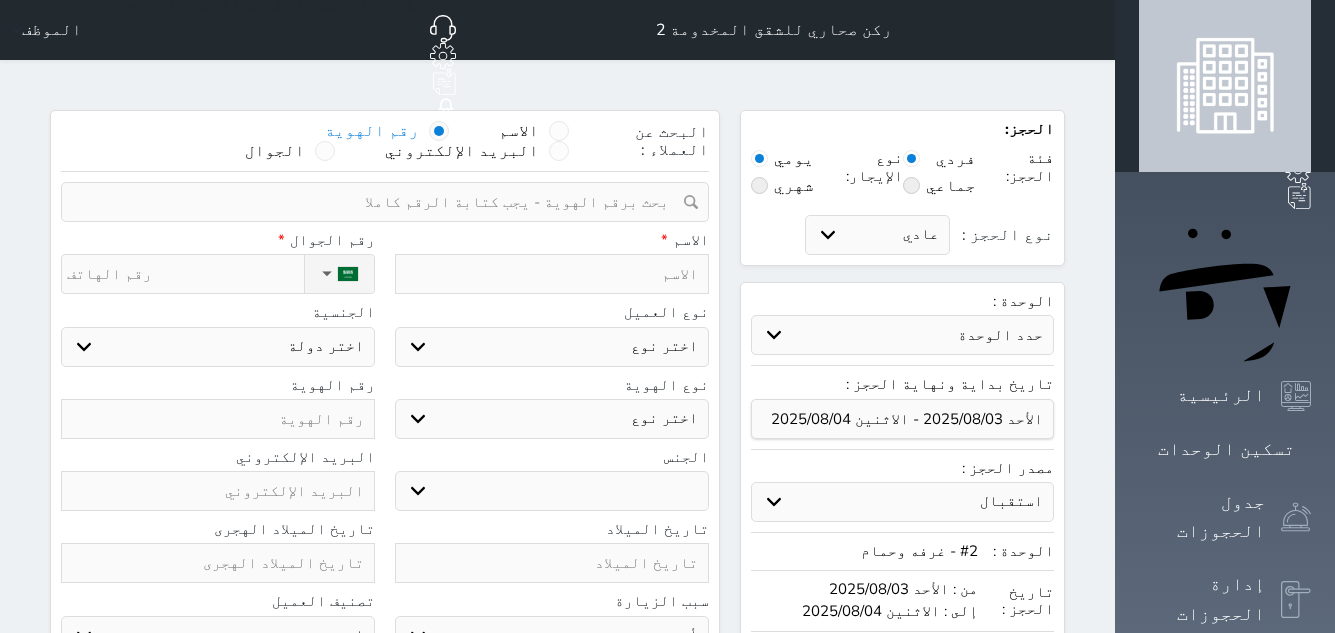 type on "م" 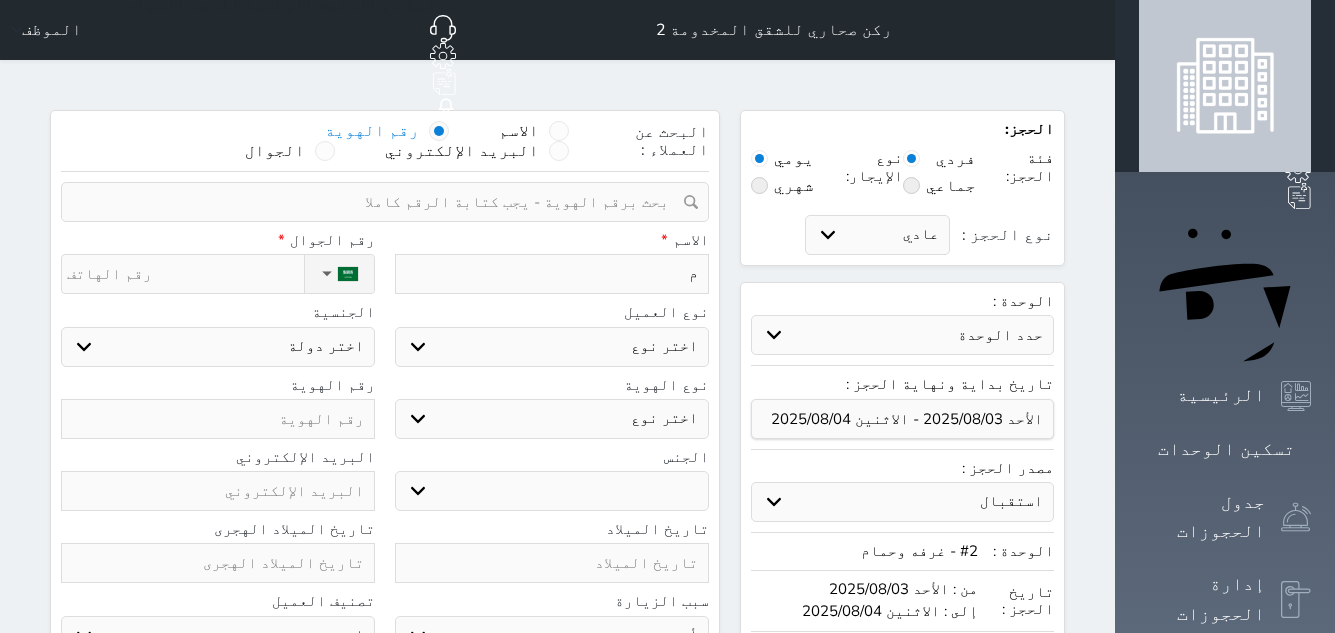 type on "مص" 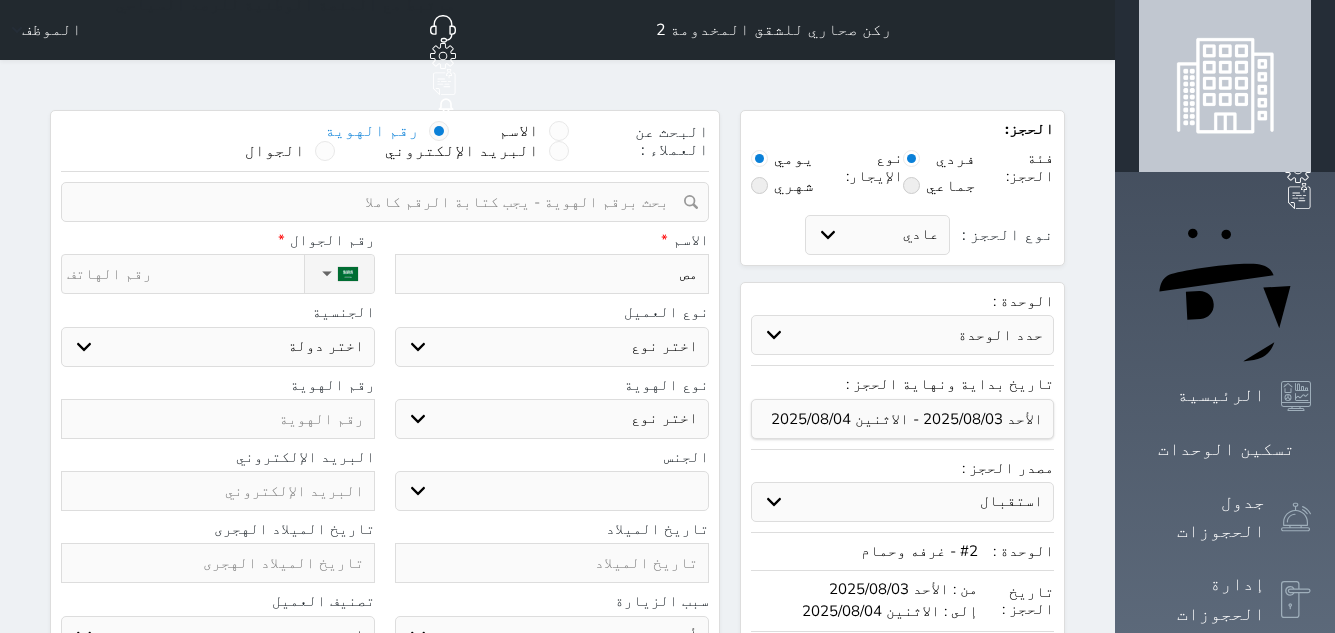type on "مصف" 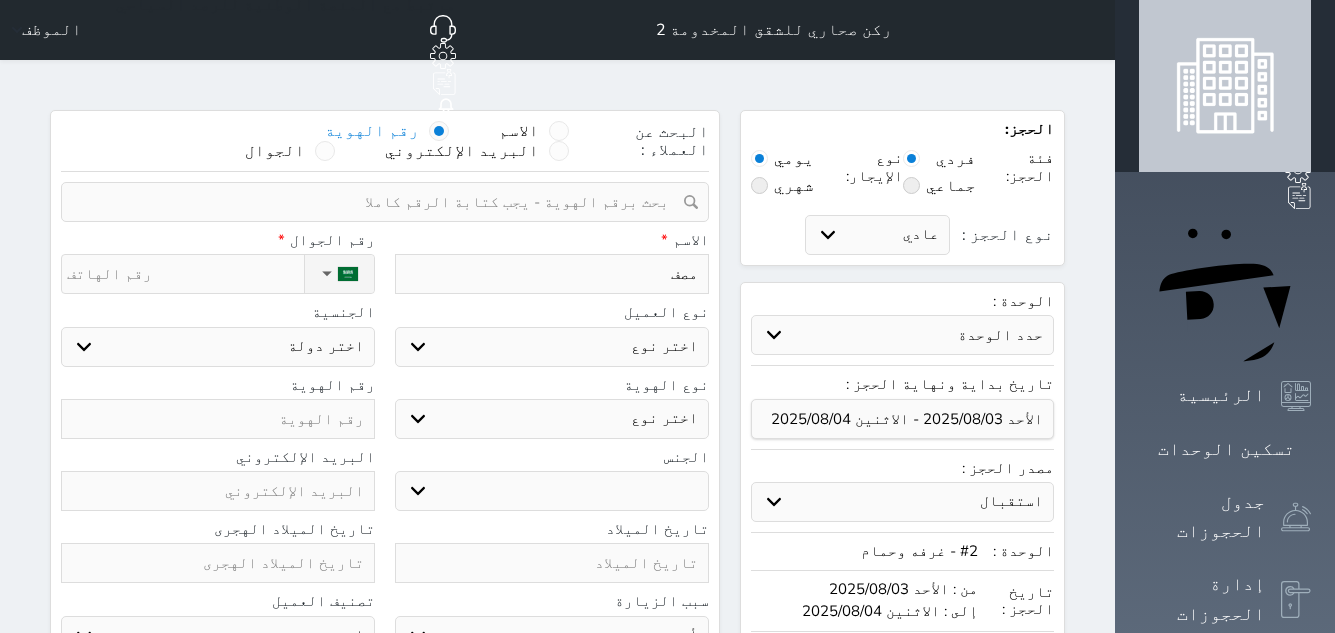 type on "مصفى" 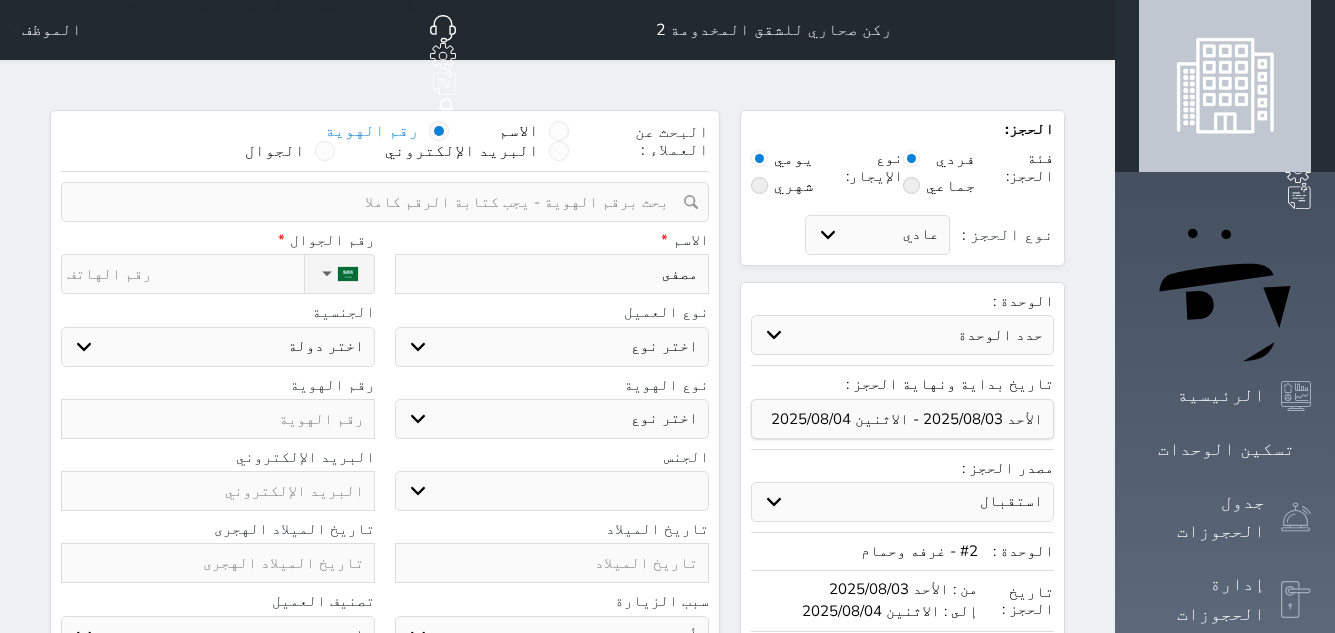 select 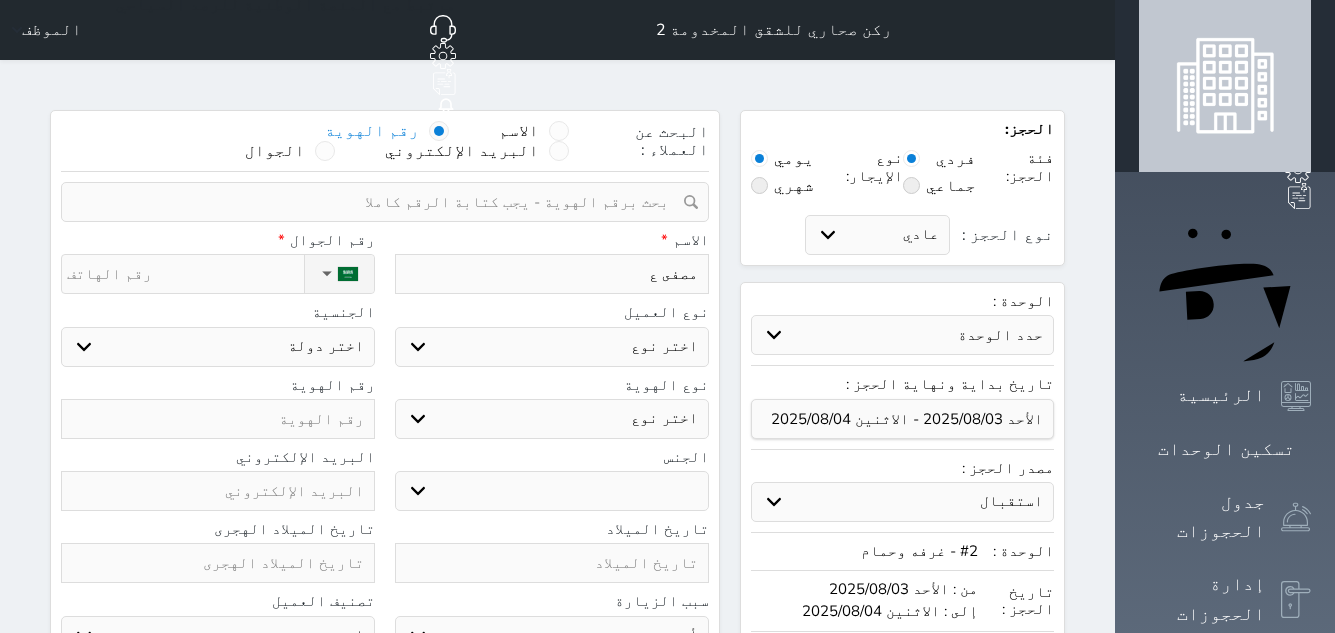 type on "مصفى عب" 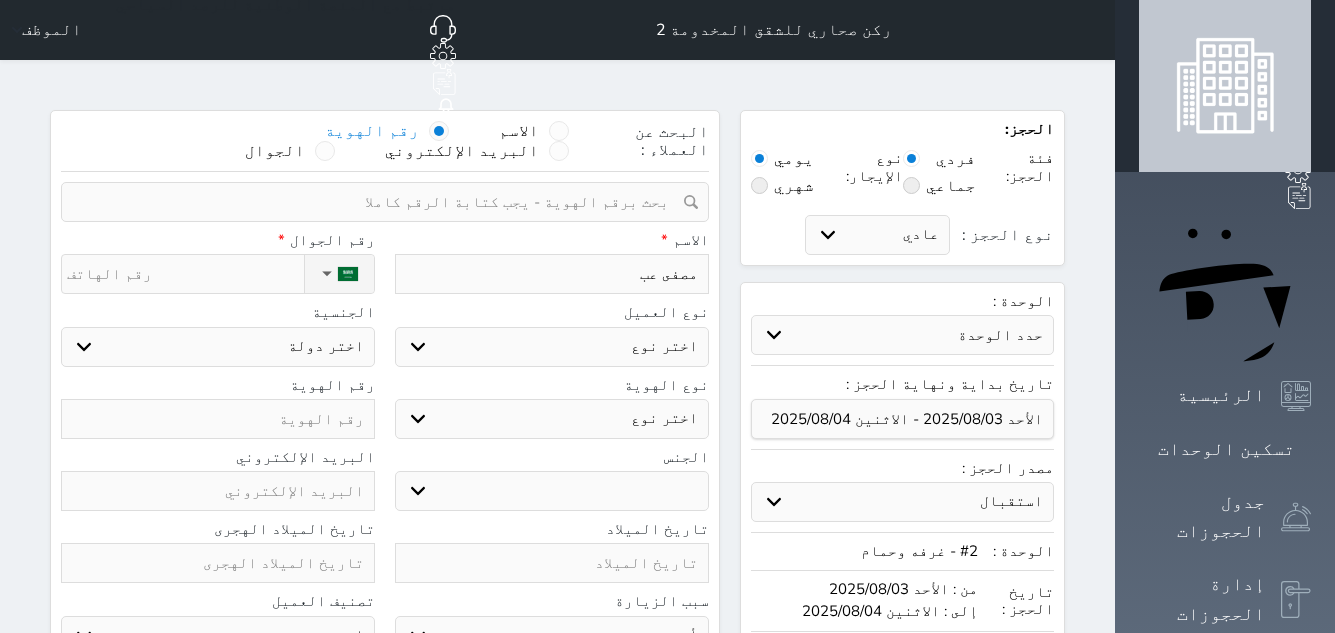 type on "مصفى [NAME]" 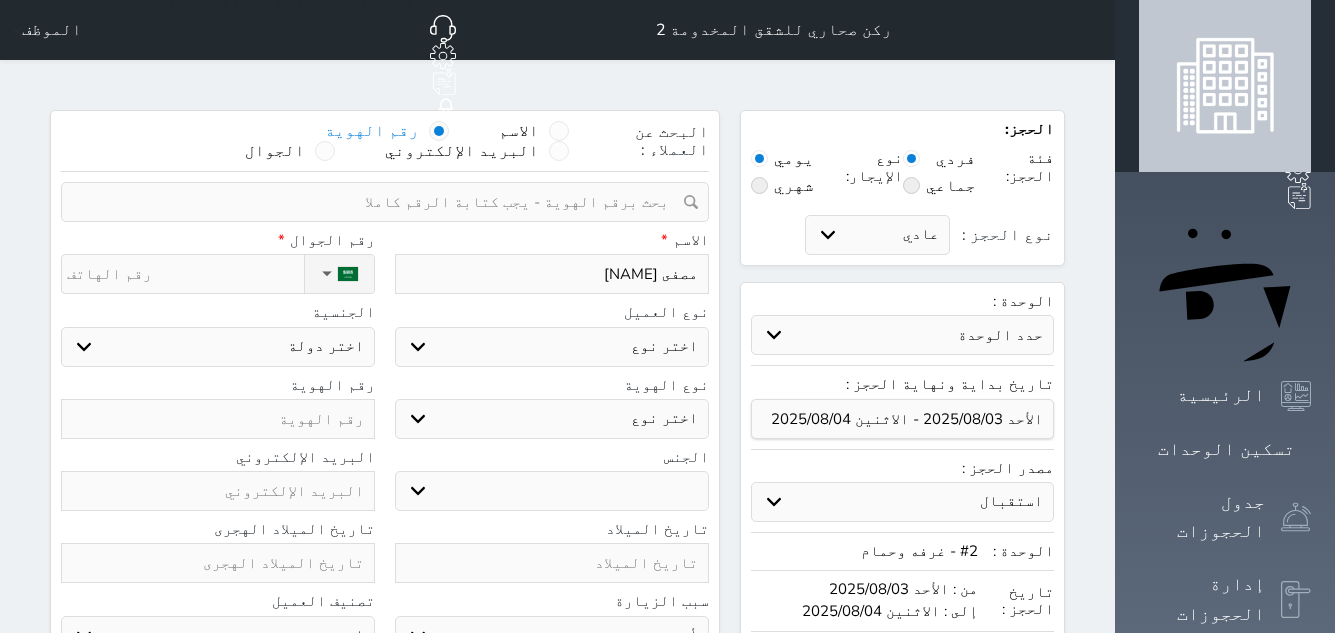 type on "مصفى [NAME]" 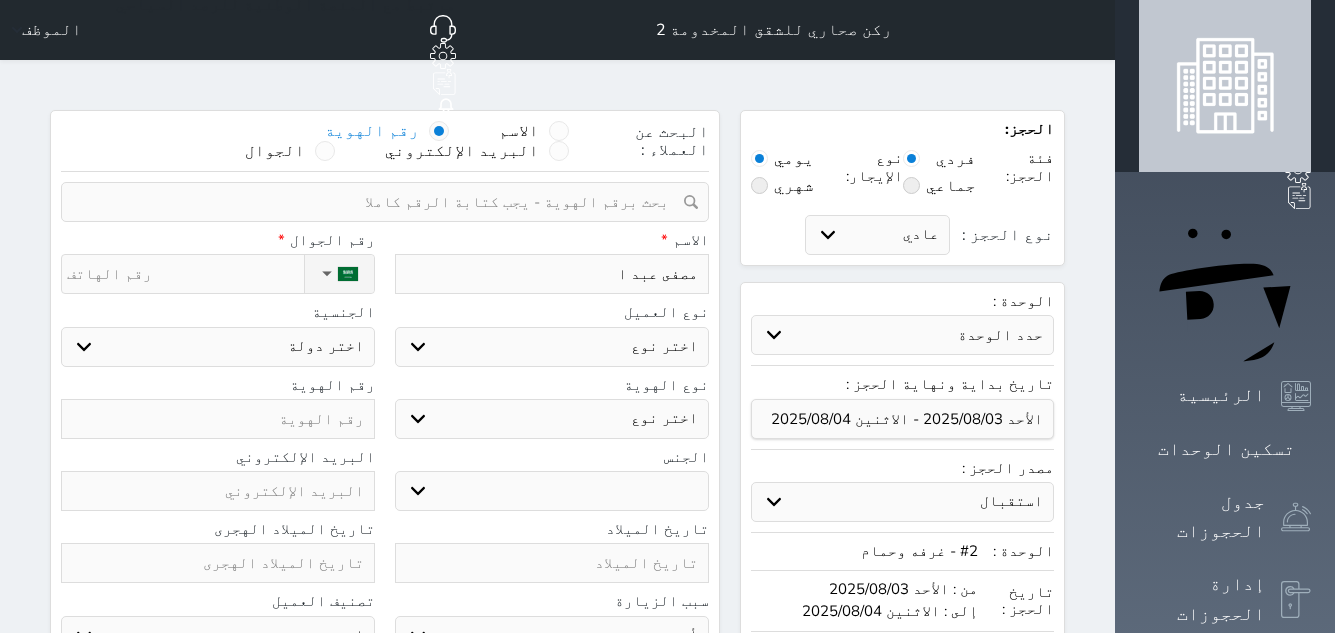 type on "مصفى عبد ال" 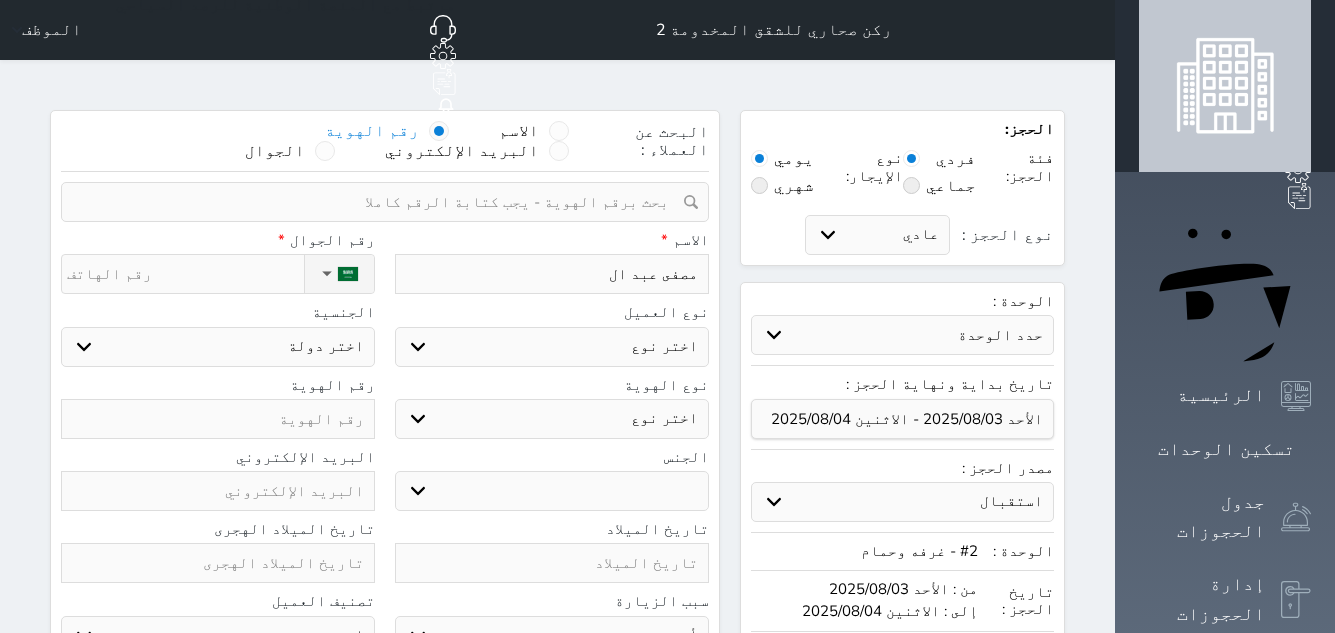 type on "مصفى عبد الر" 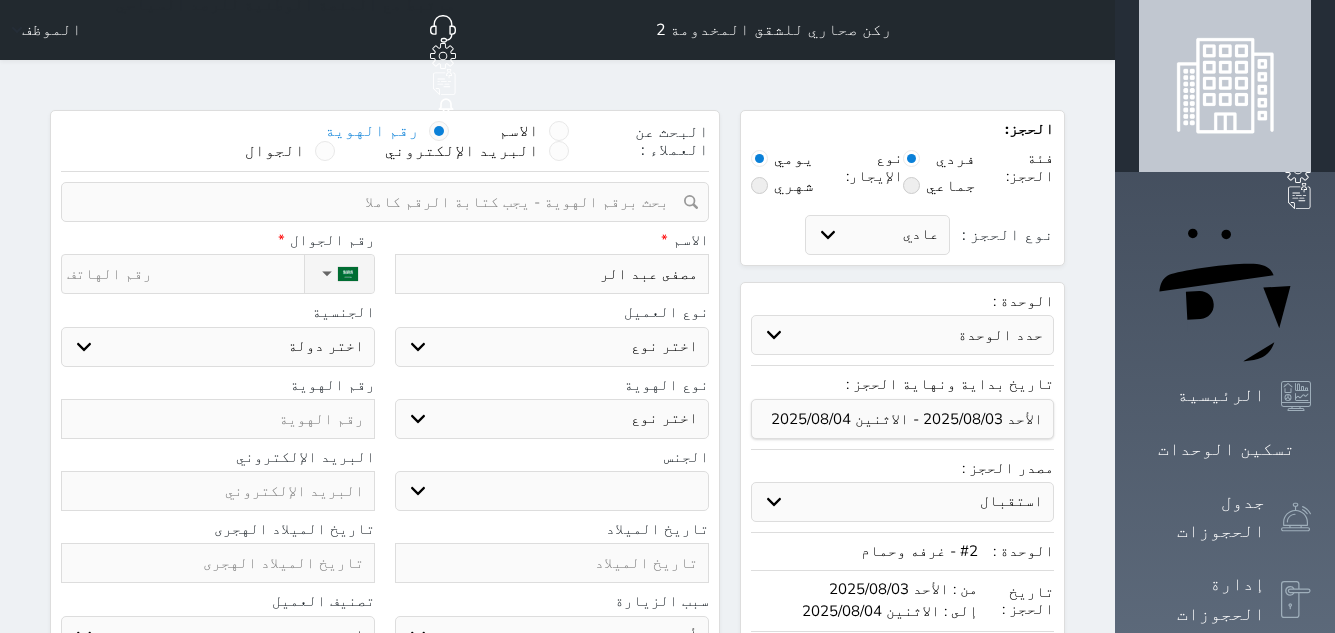 type on "مصفى عبد الرز" 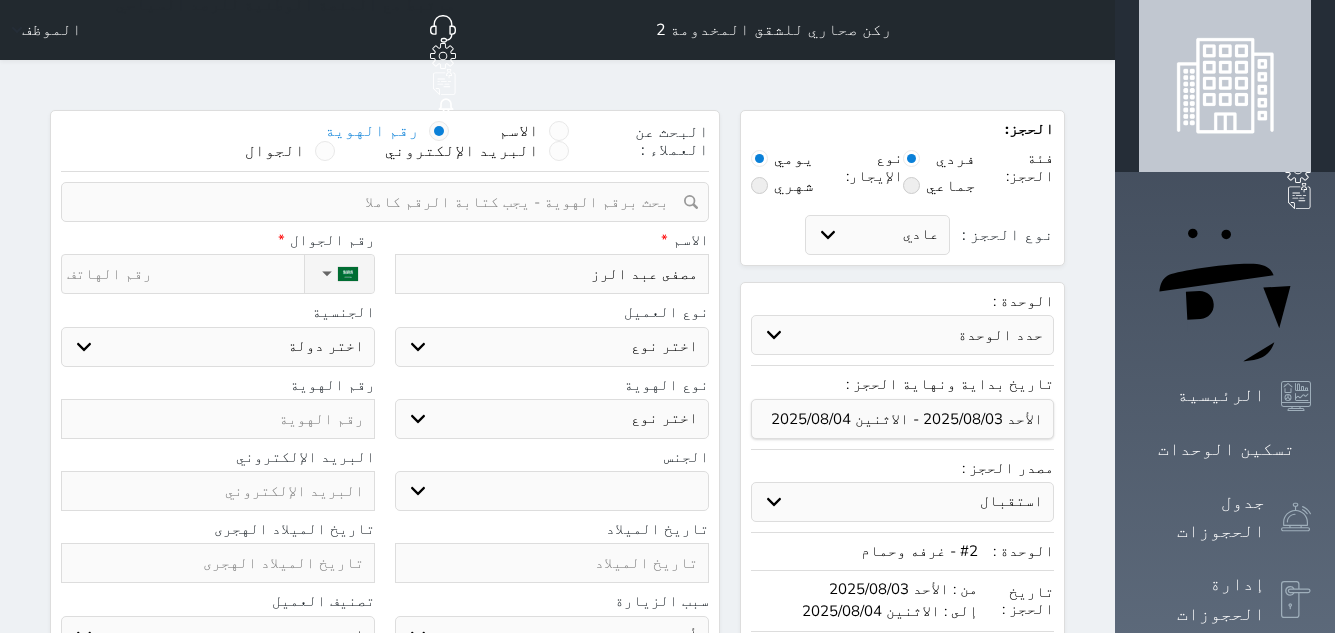type on "مصفى عبد الرزا" 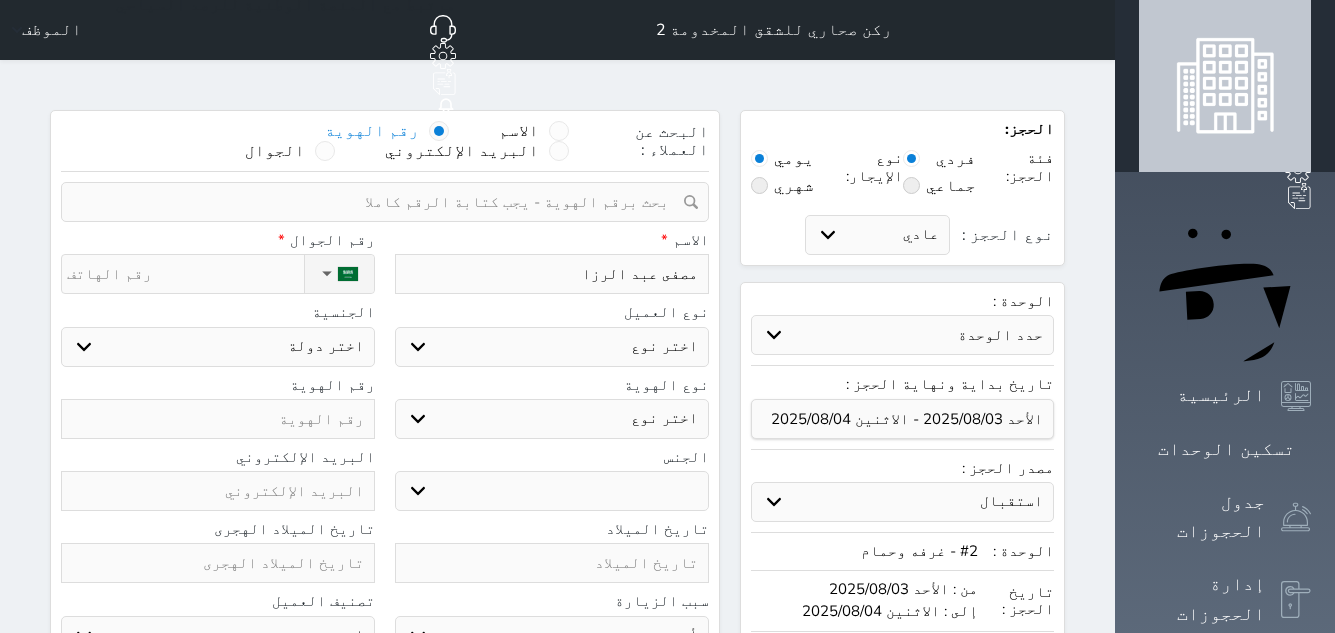 select 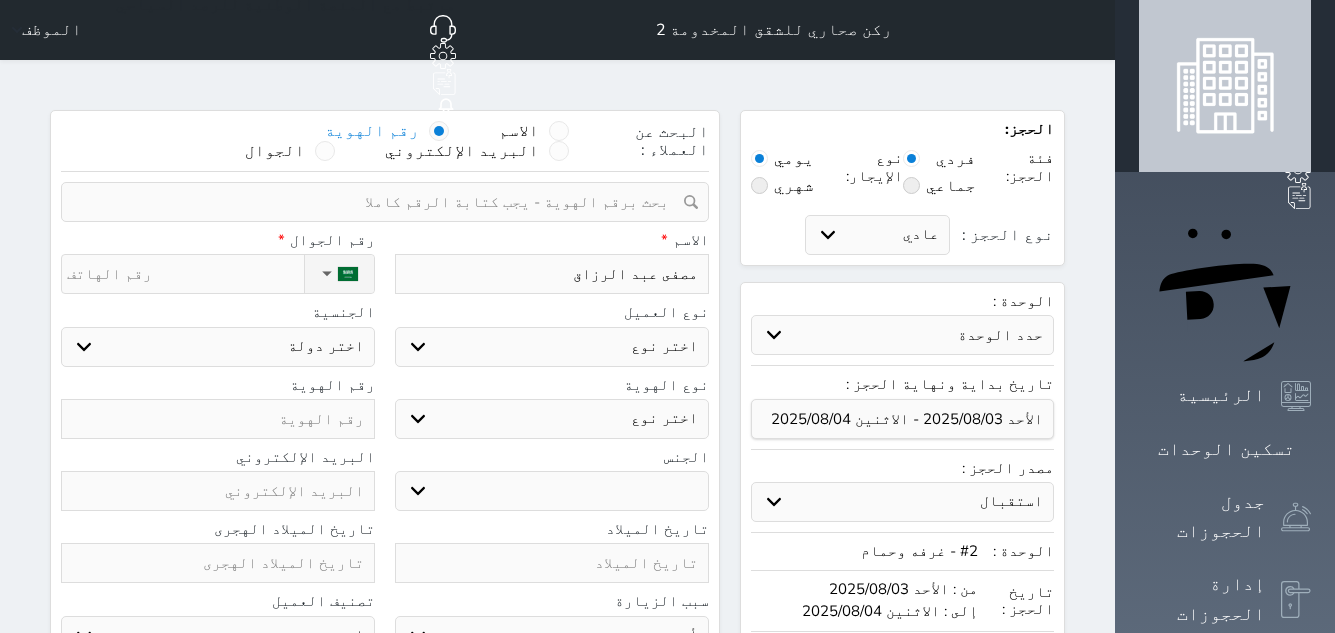 select 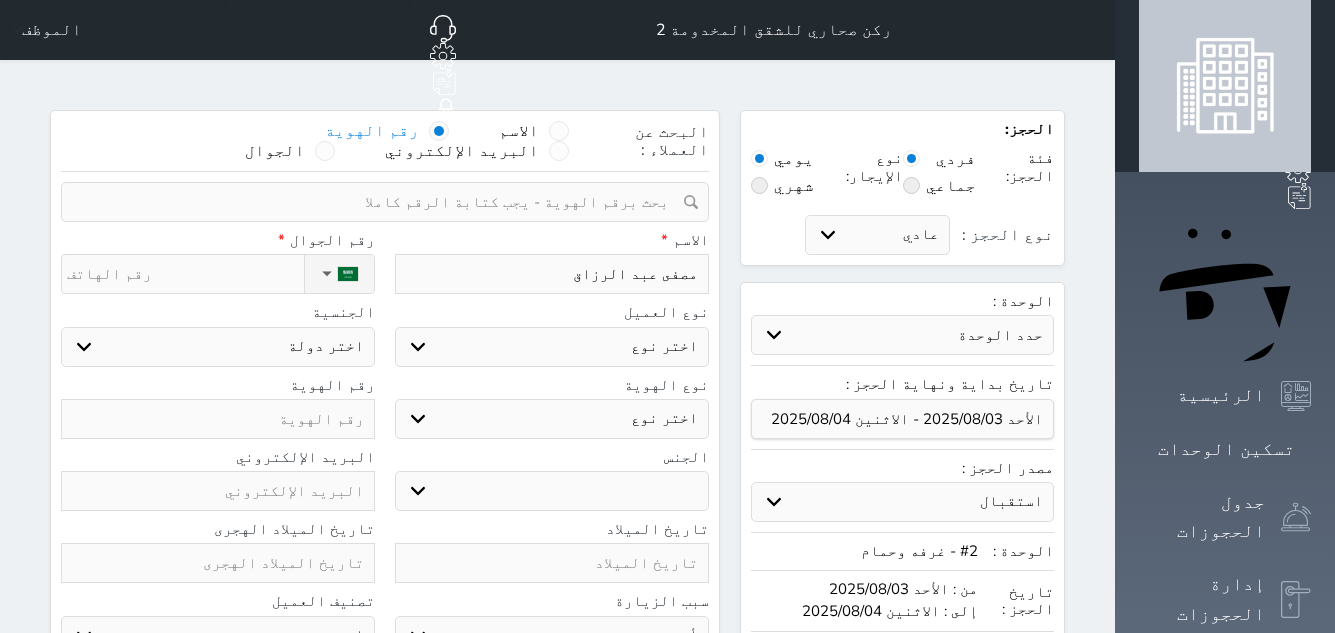 type on "مصفى عبد الرزاق ع" 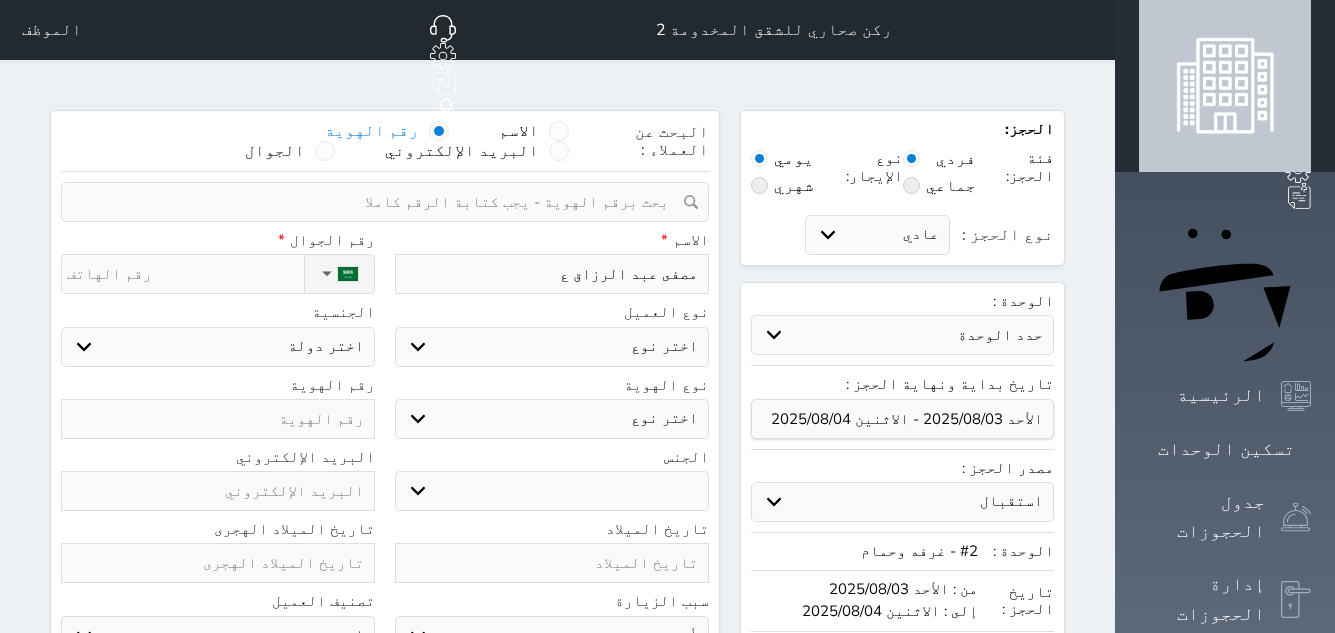 type on "مصفى عبد الرزاق عث" 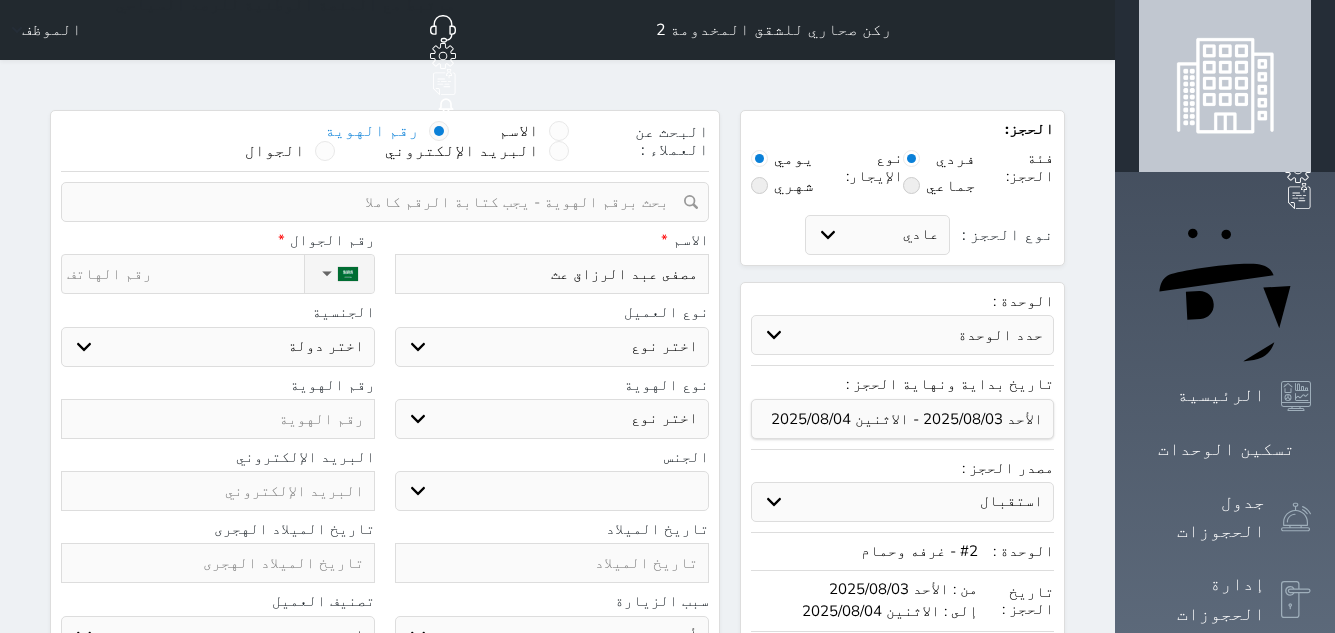 type on "مصفى عبد الرزاق عثم" 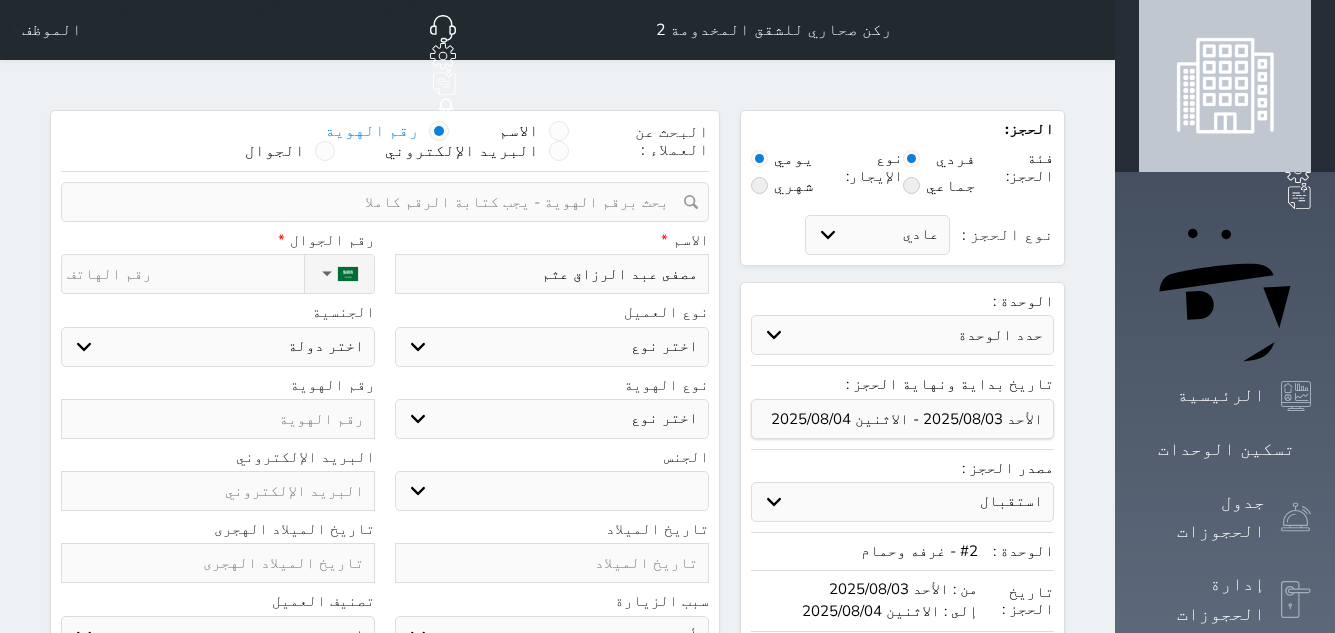 type on "مصفى عبد الرزاق عثما" 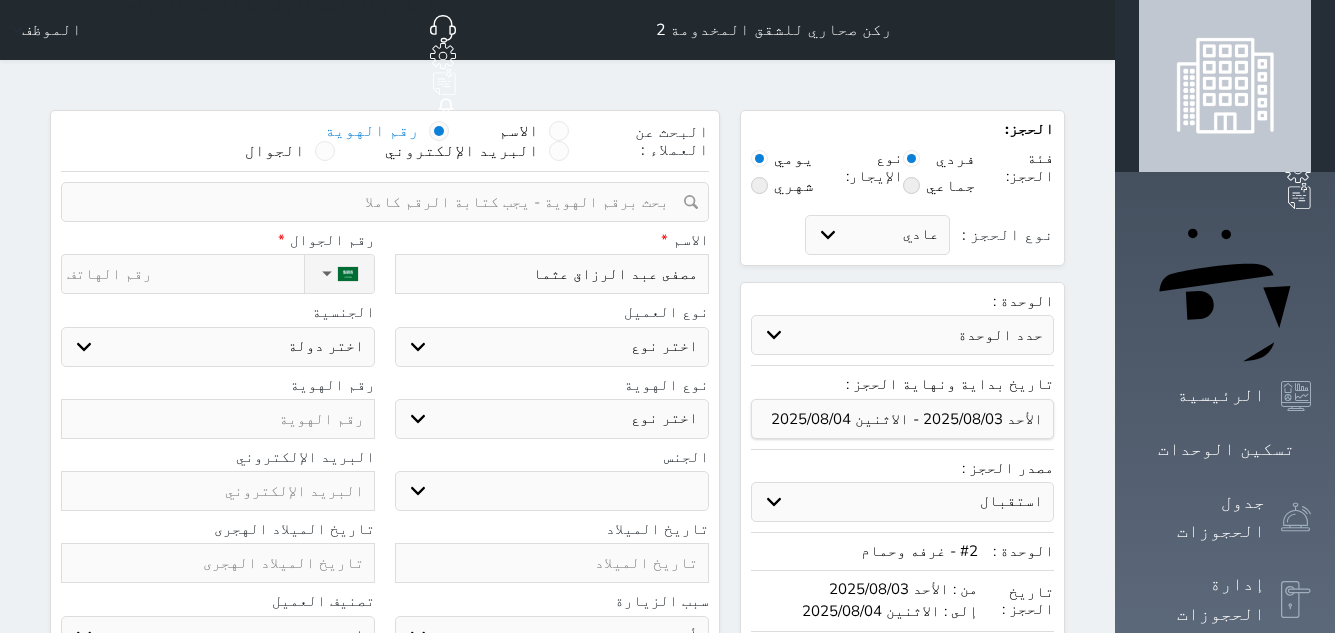 type on "مصفى عبد الرزاق عثمان" 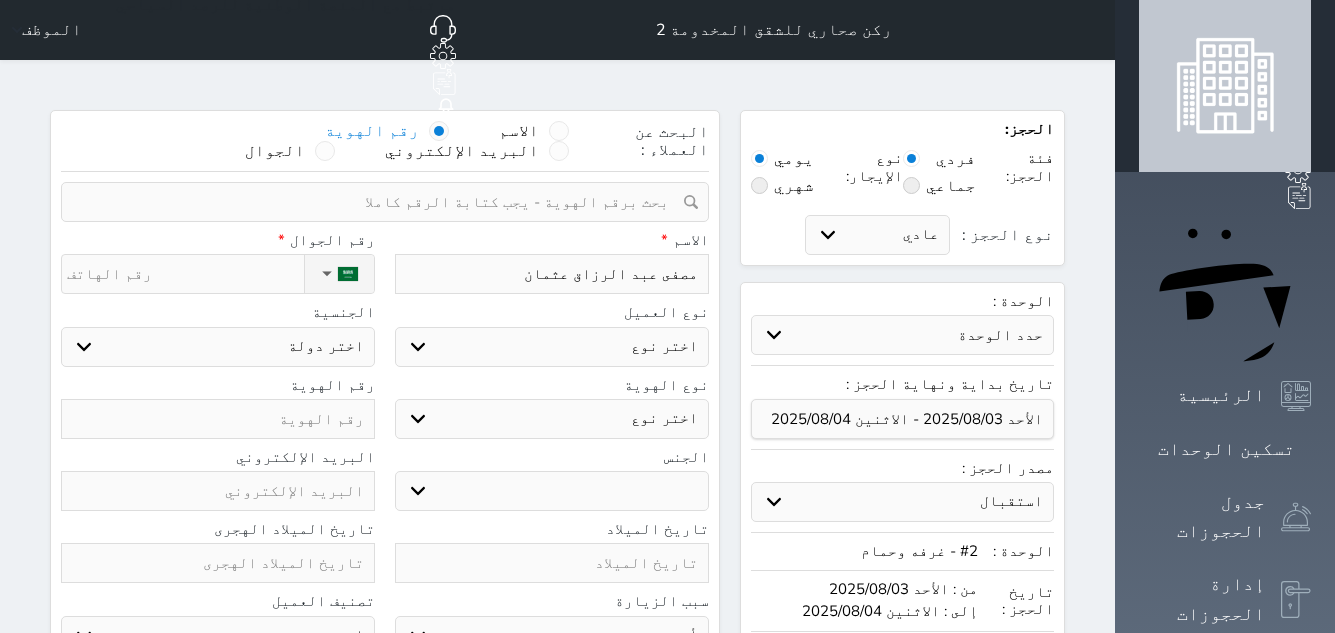 type on "مصفى عبد الرزاق عثمان" 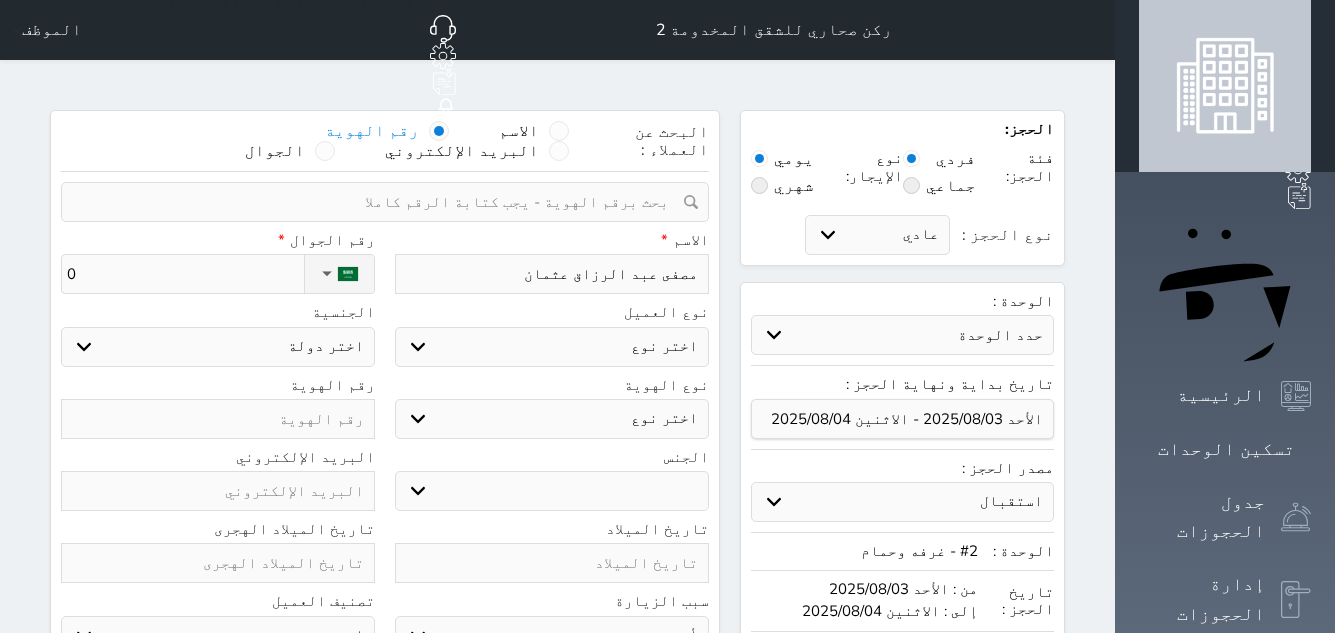 select 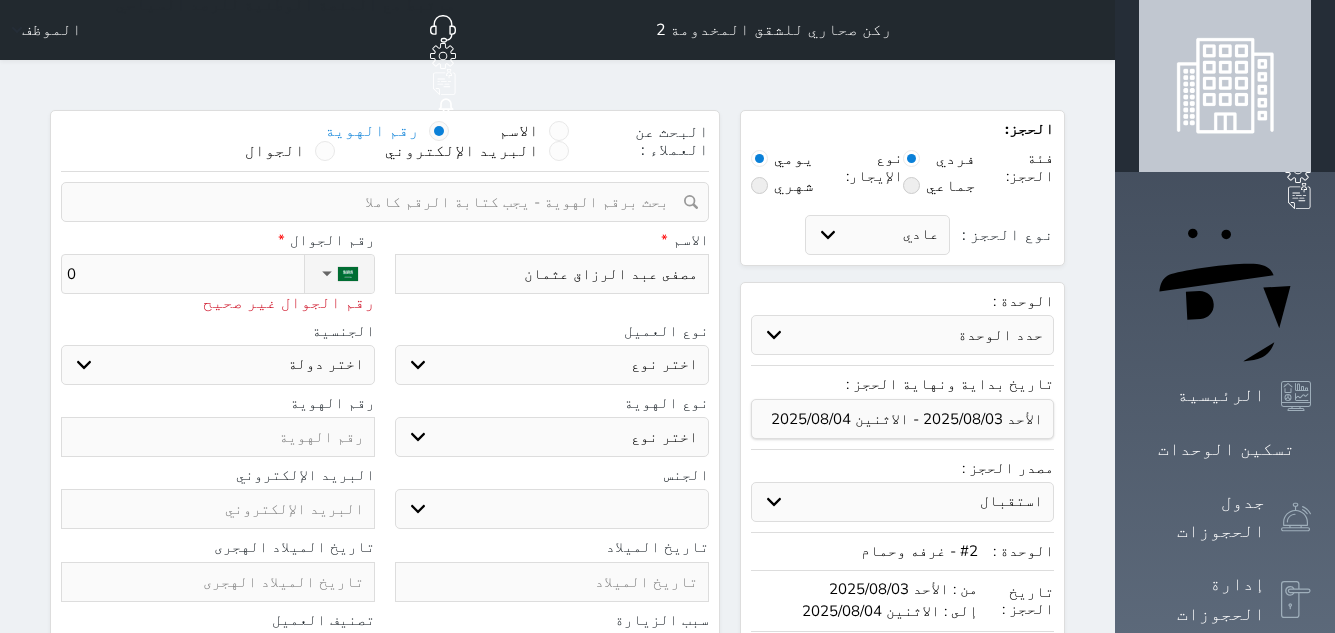 type on "05" 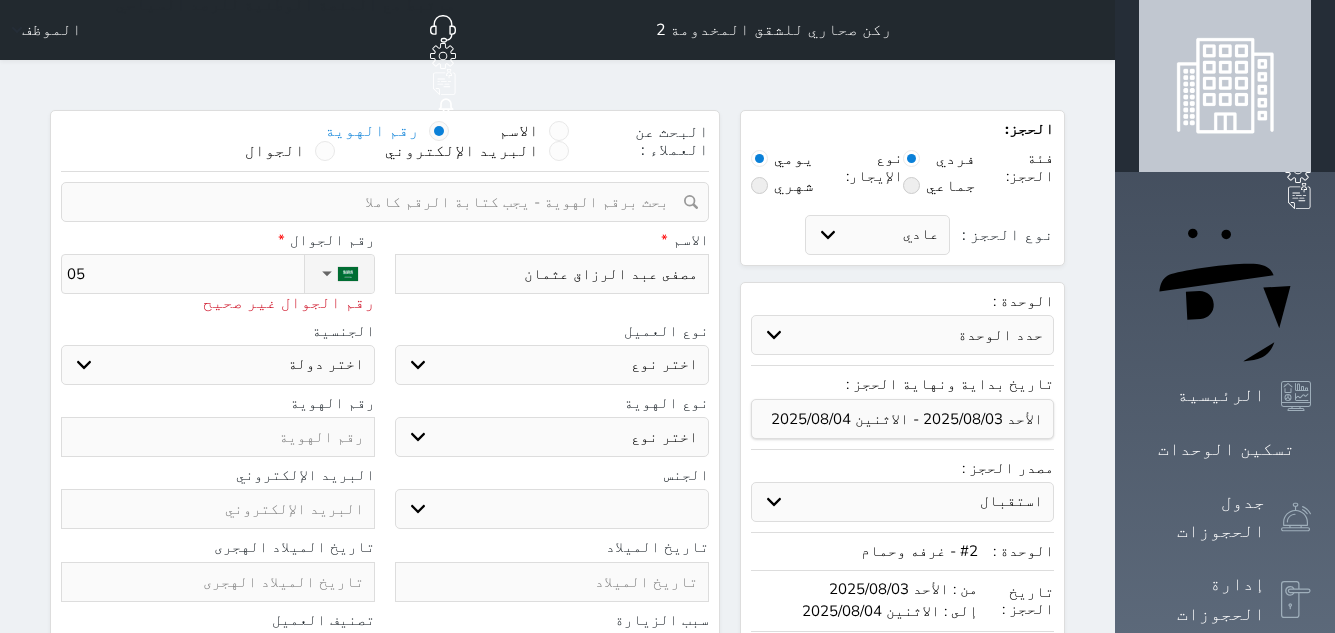type on "056" 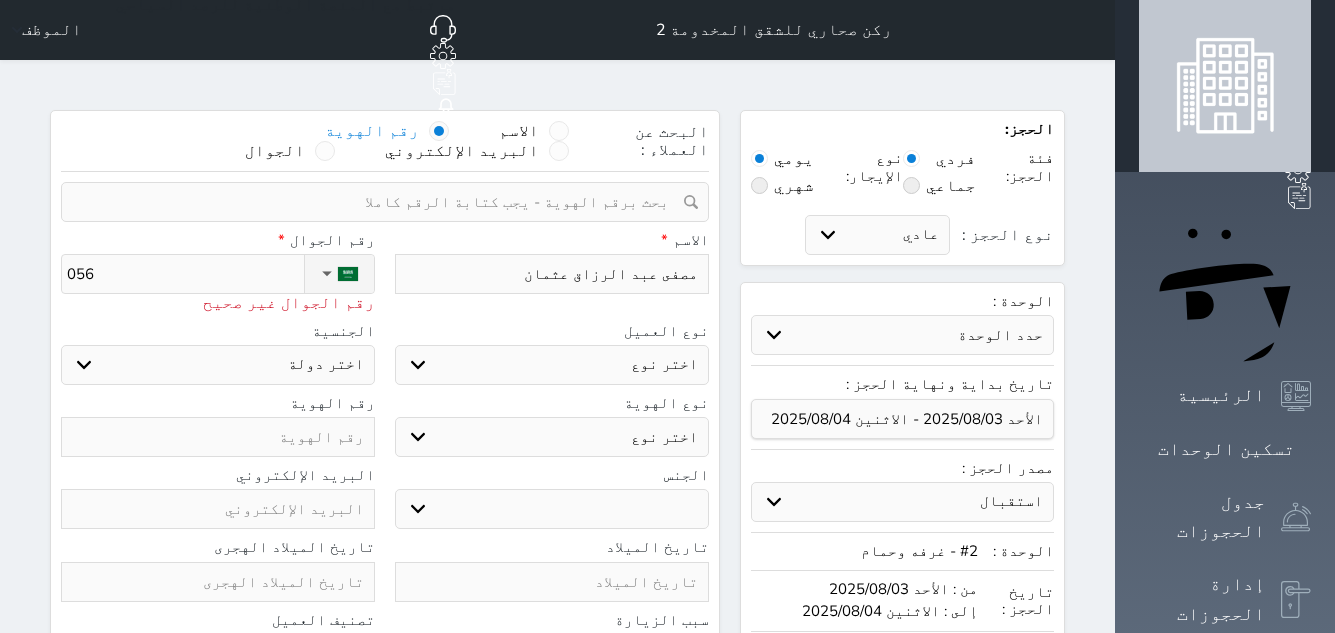 select 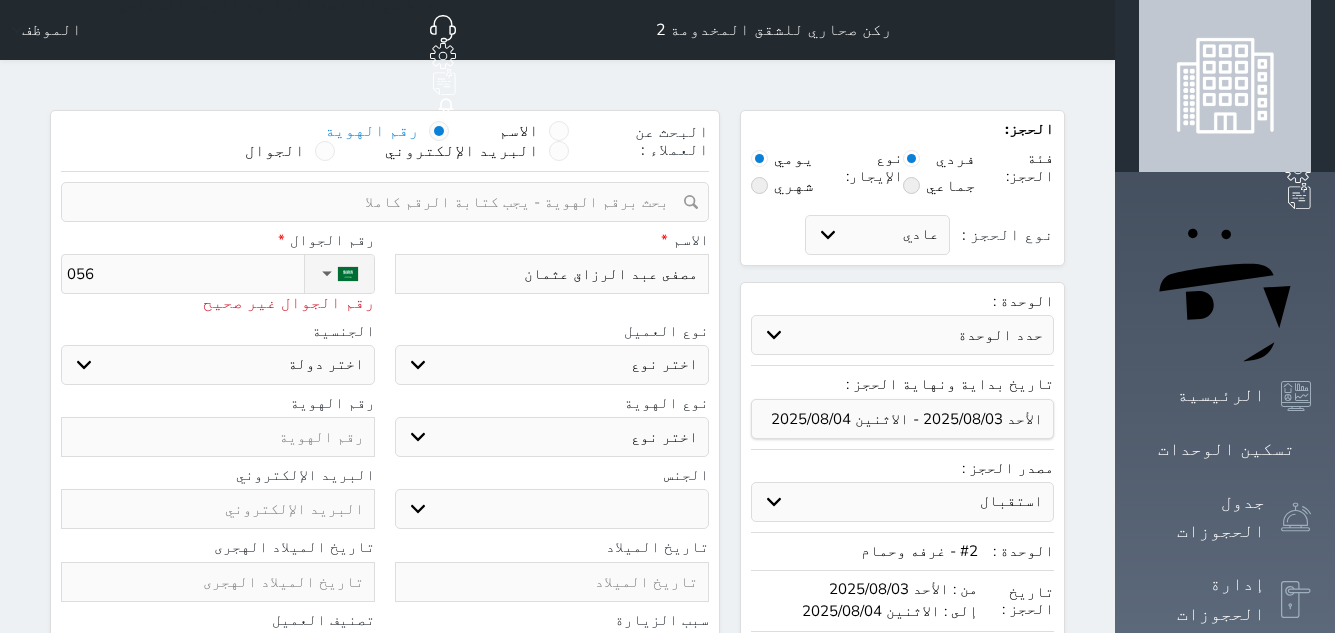 type on "[PHONE]" 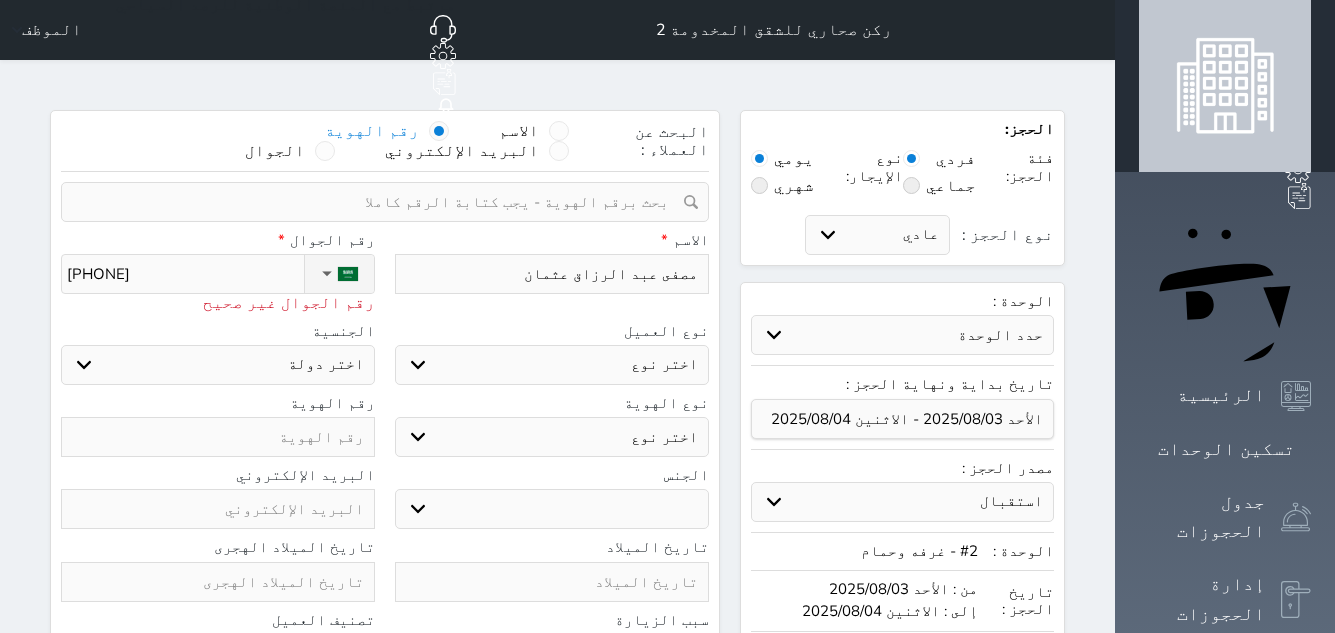 type on "[PHONE]" 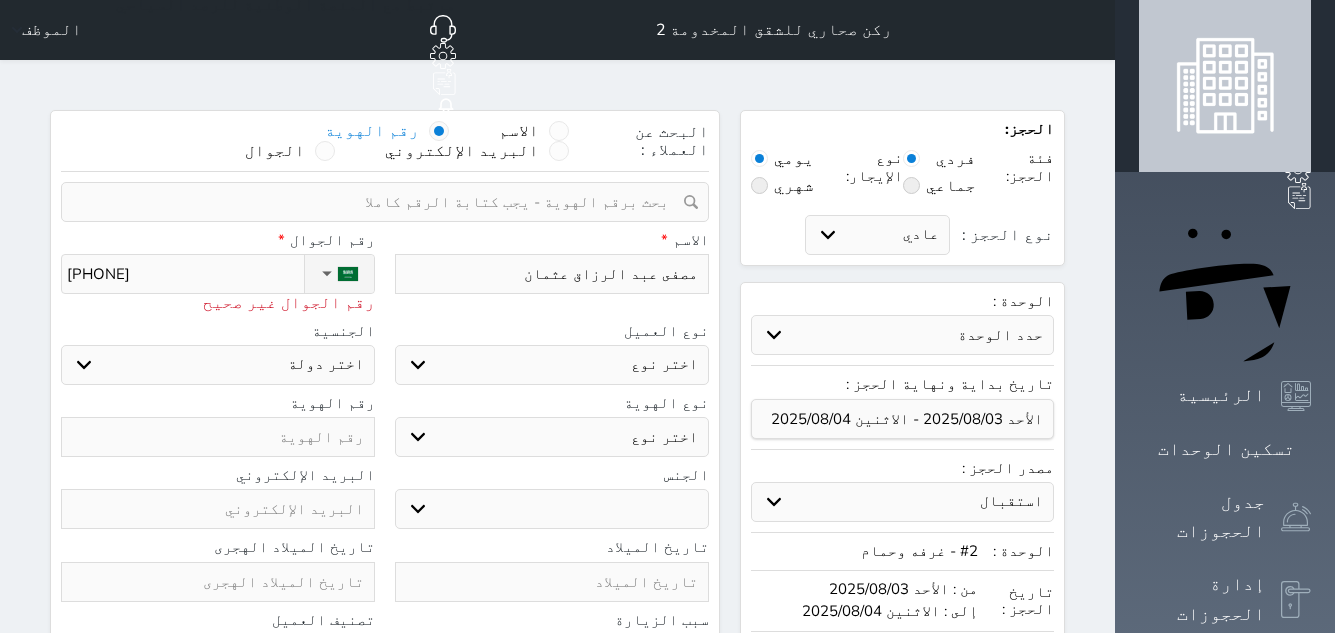 type on "[PHONE]" 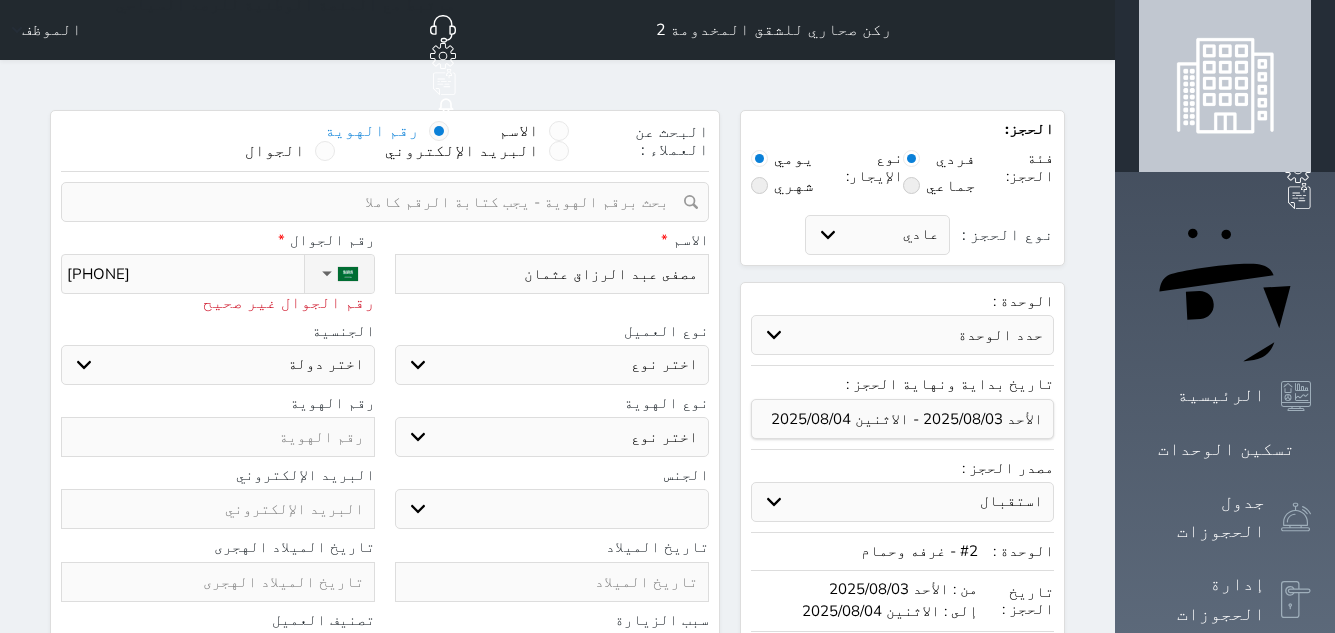 type on "[PHONE]" 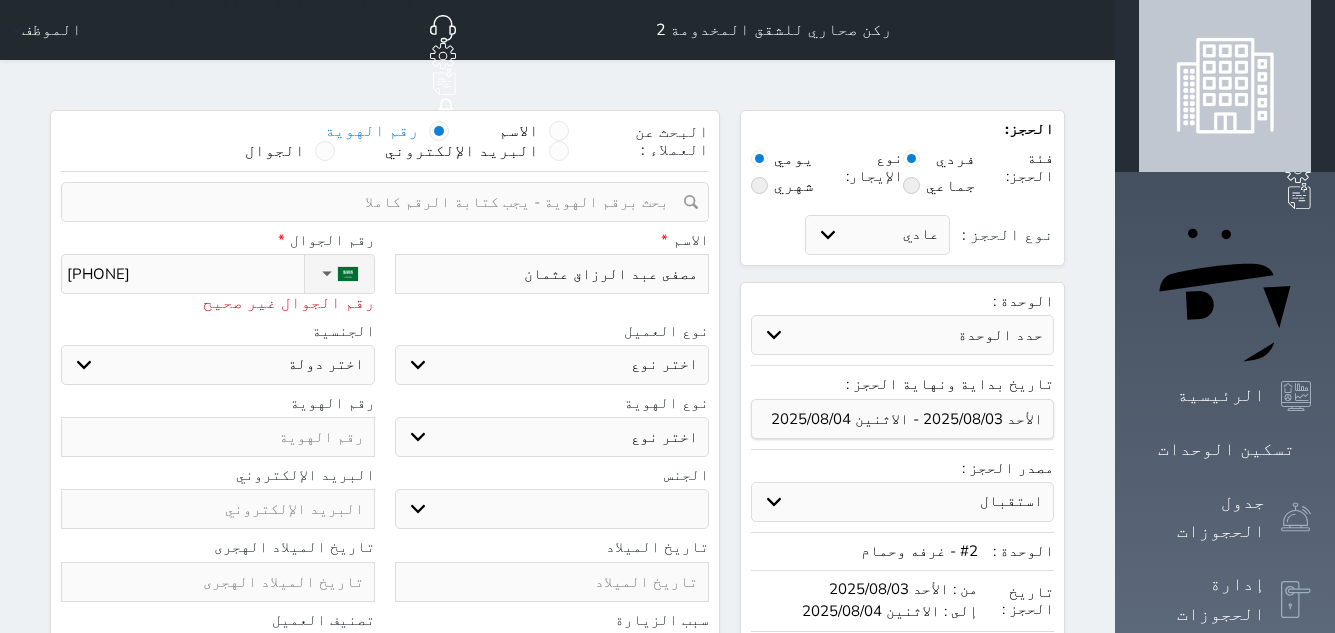 type on "[PHONE]" 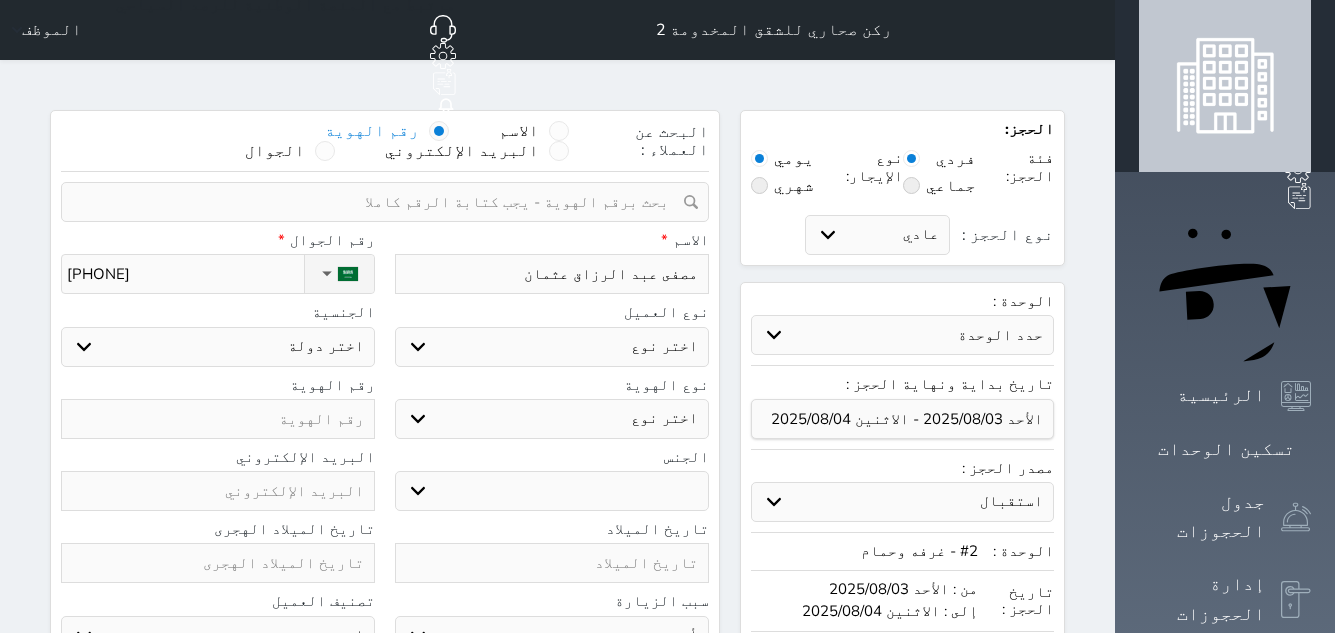 type on "[PHONE]" 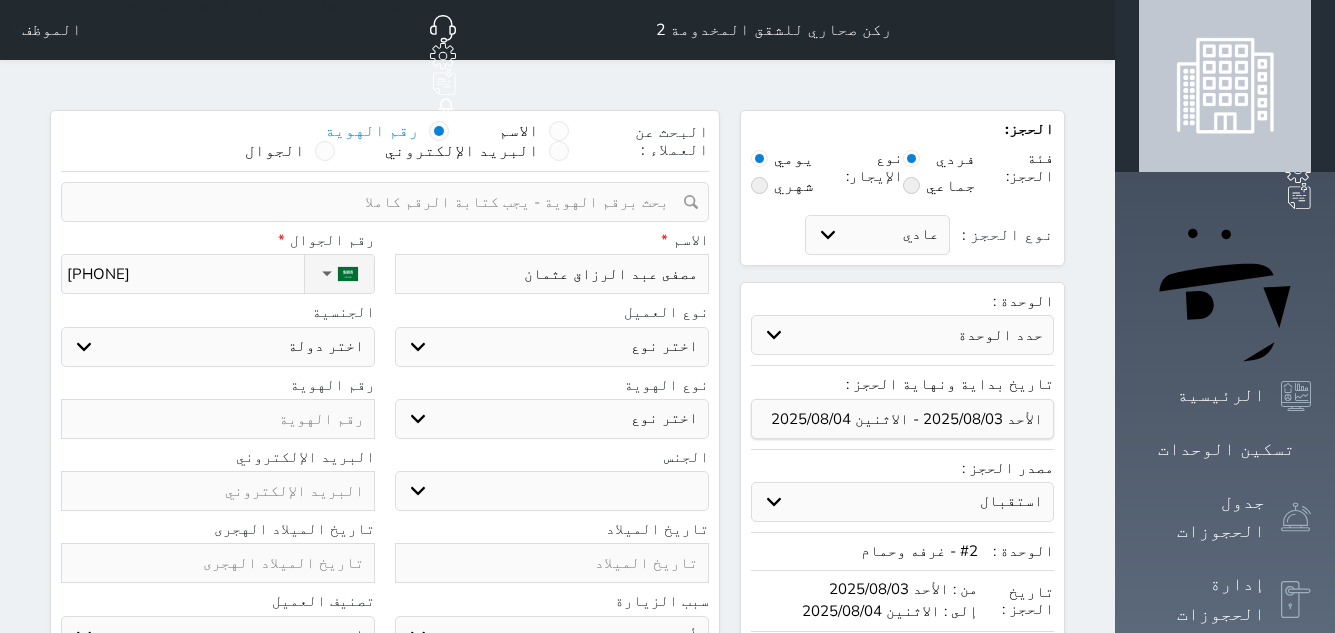 select 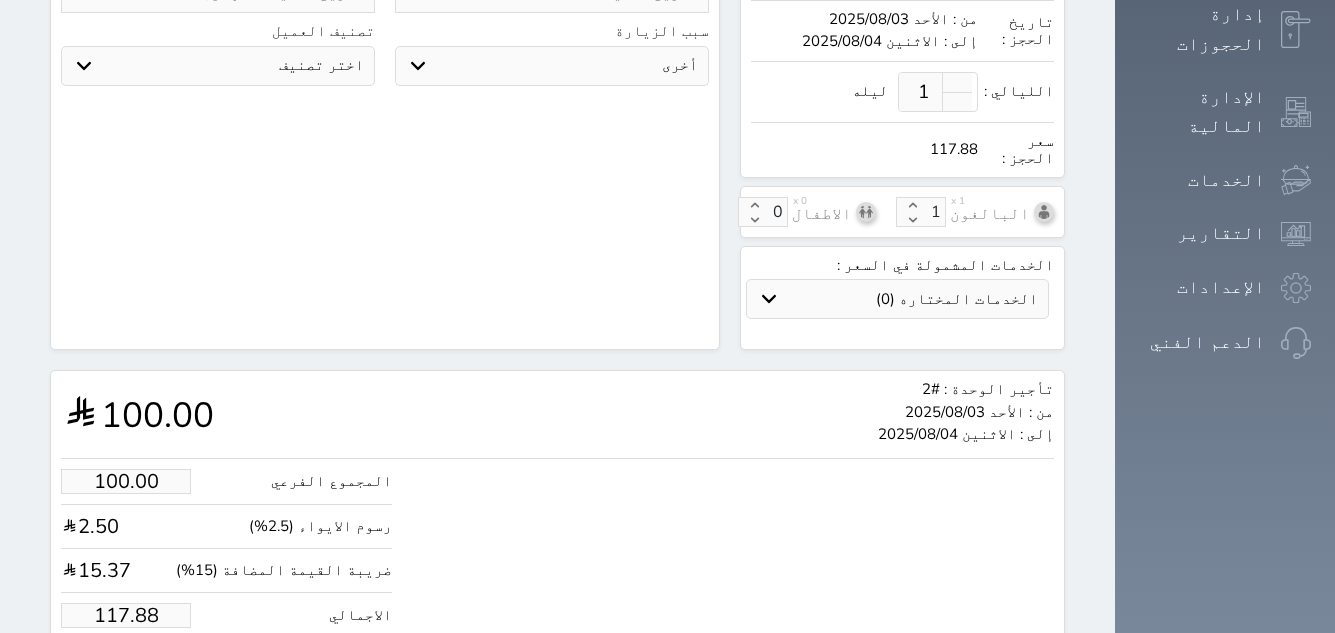 scroll, scrollTop: 600, scrollLeft: 0, axis: vertical 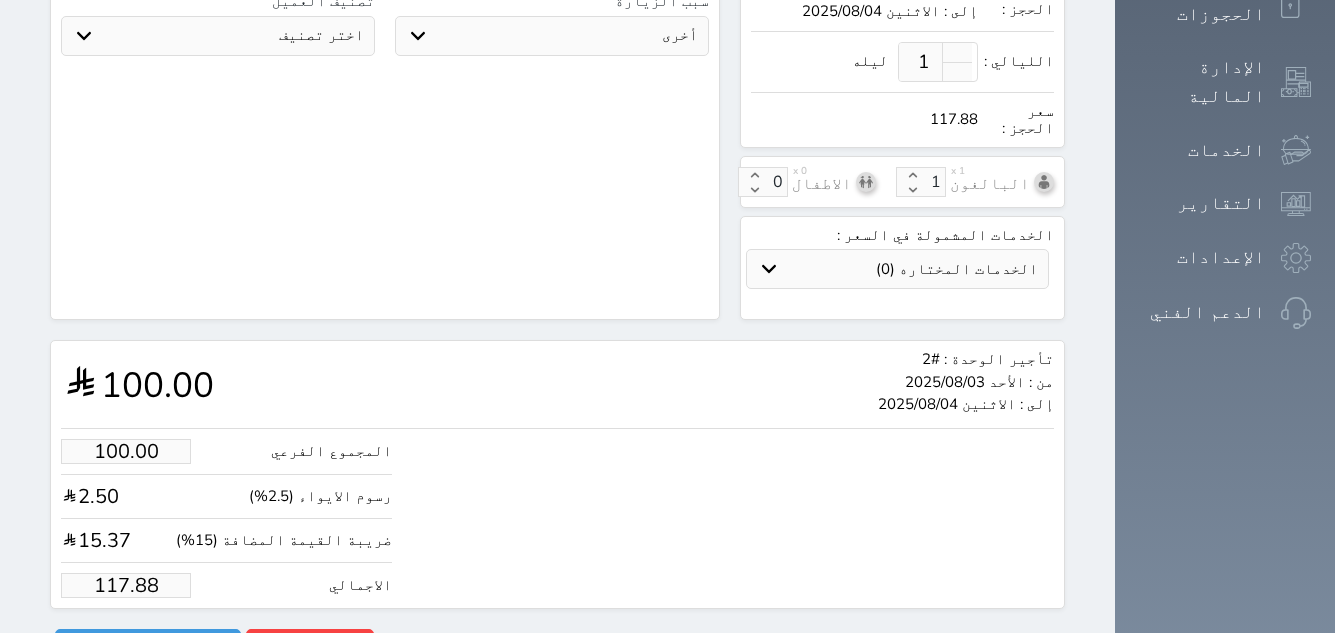 type on "2572133425" 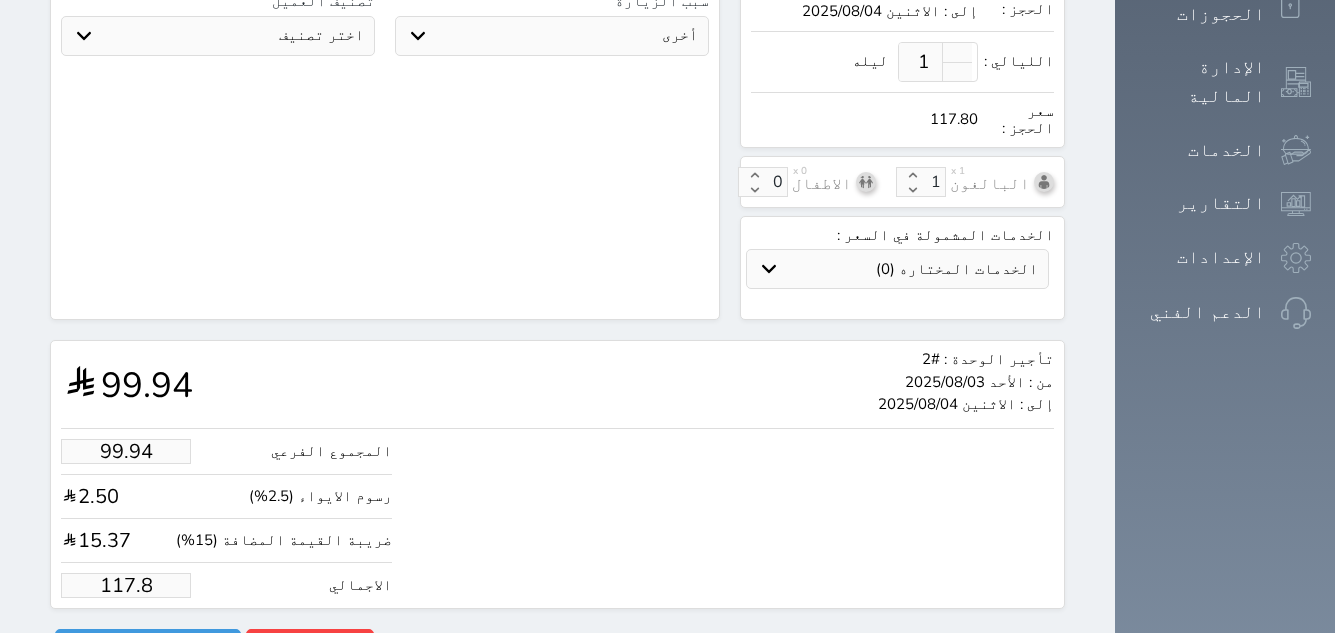 type on "99.26" 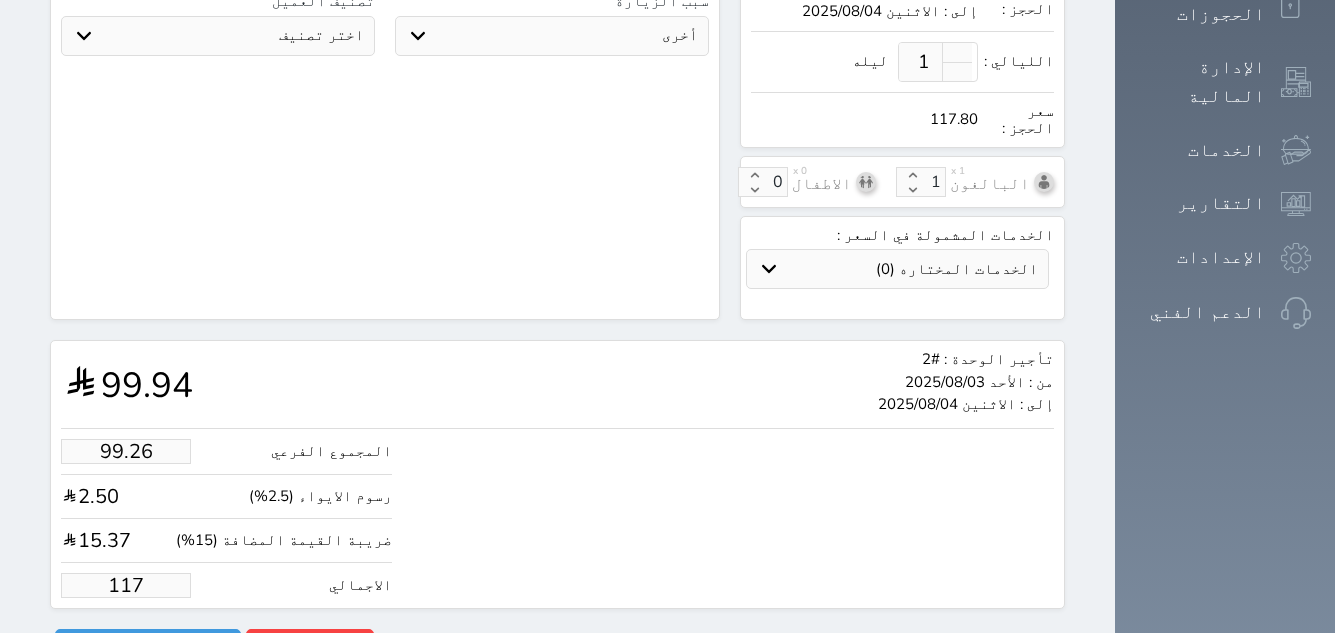 select 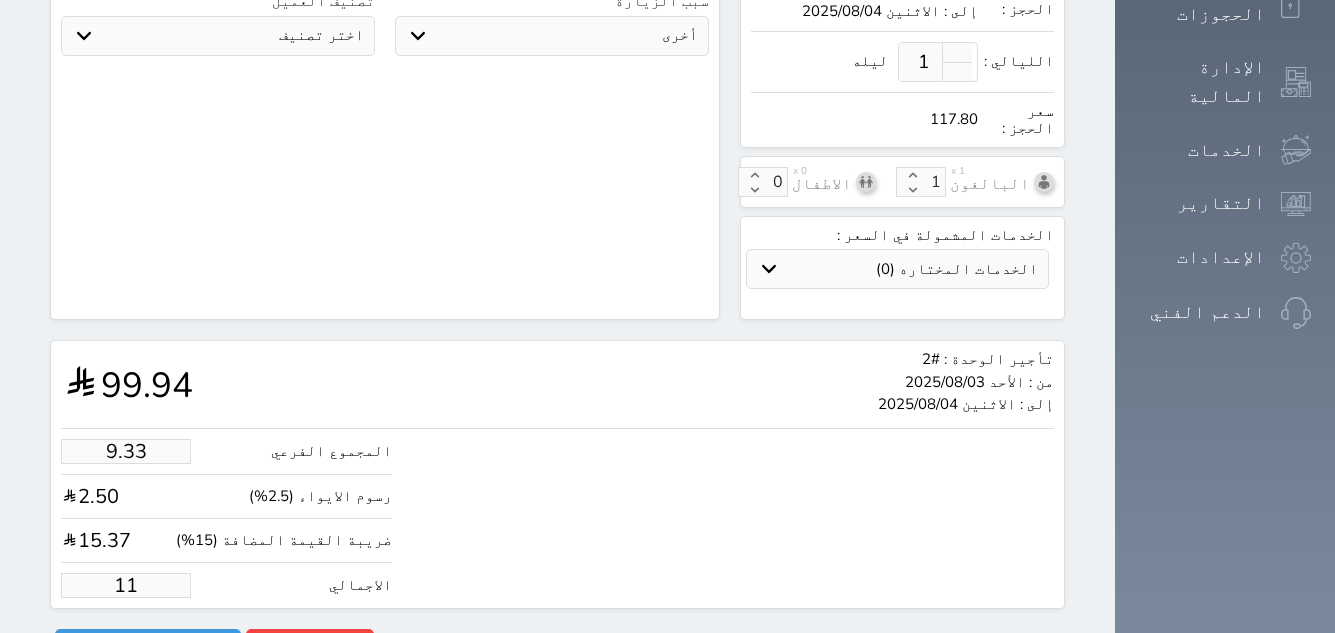 select 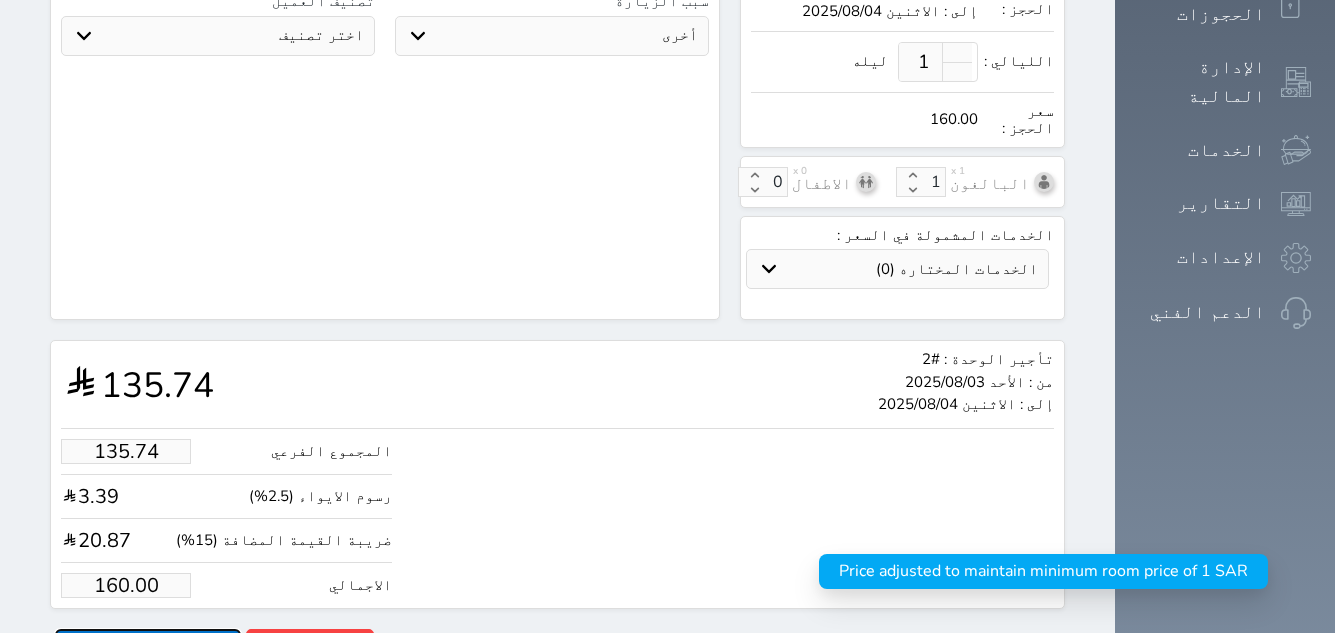click on "حجز" at bounding box center [148, 646] 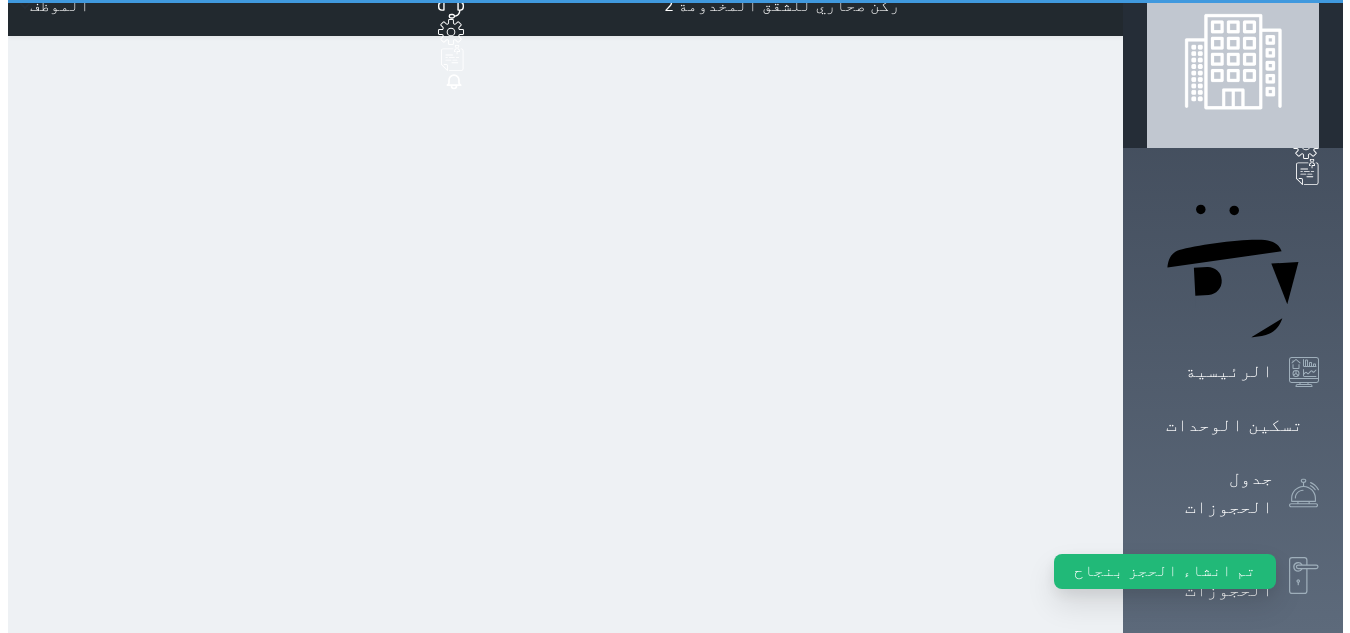 scroll, scrollTop: 0, scrollLeft: 0, axis: both 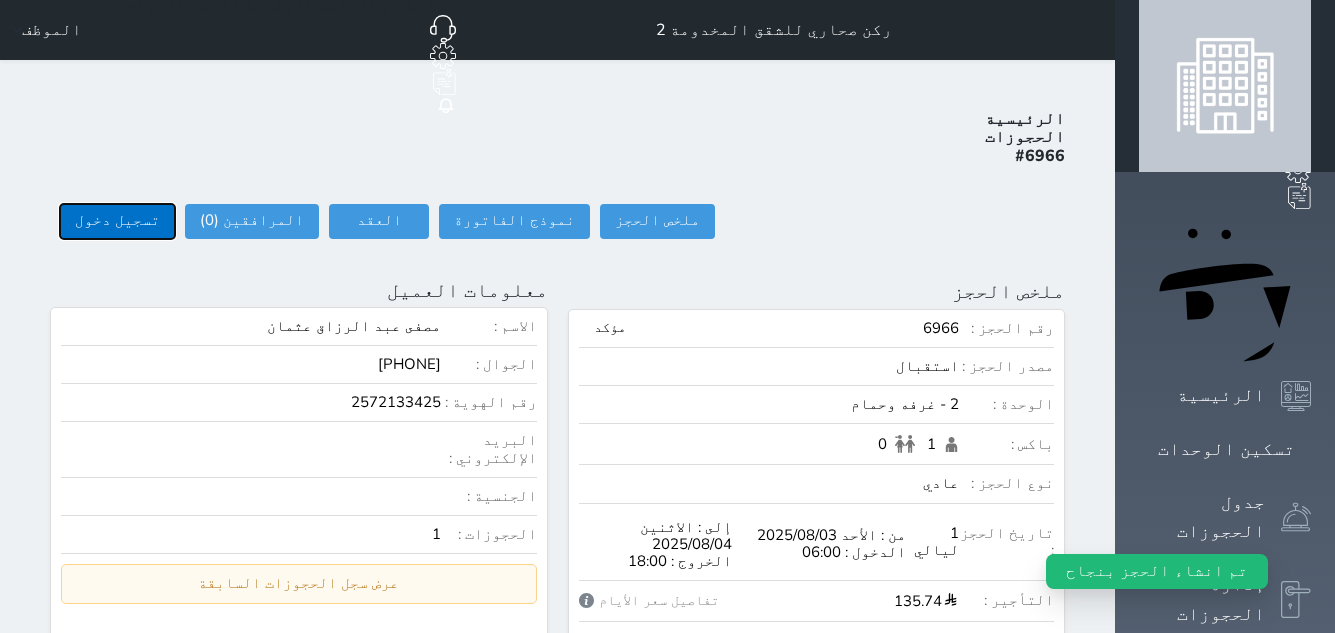 click on "تسجيل دخول" at bounding box center [117, 221] 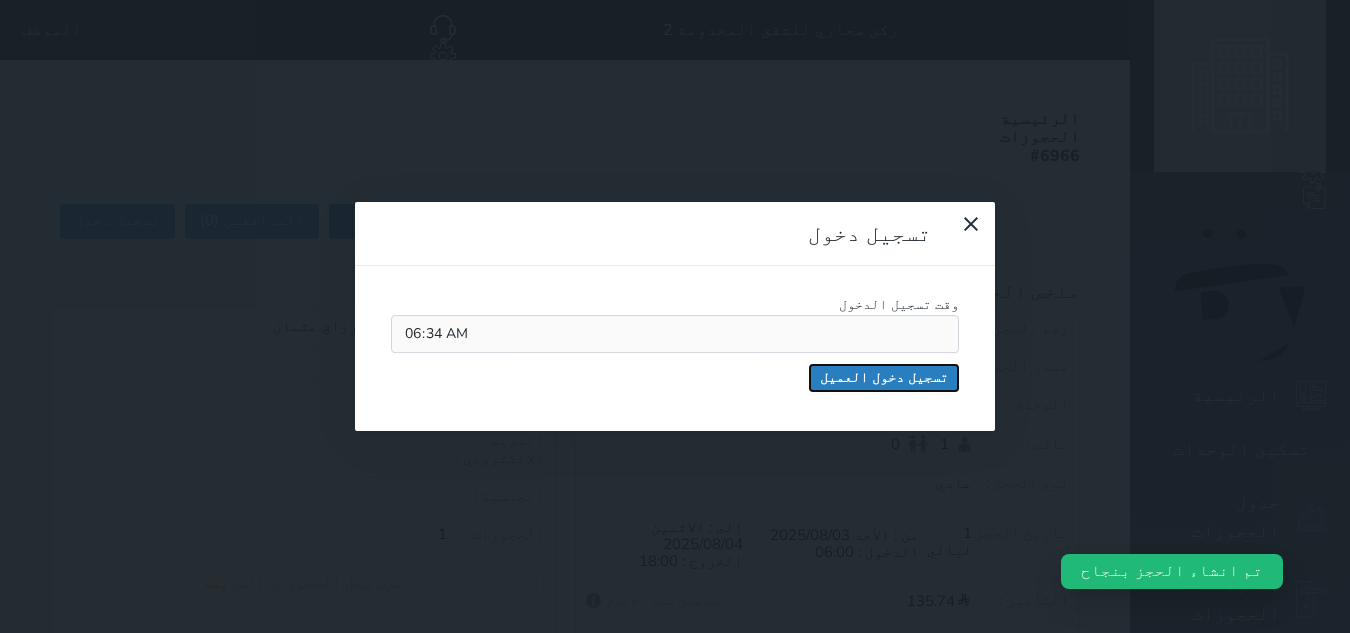 click on "تسجيل دخول العميل" at bounding box center (884, 378) 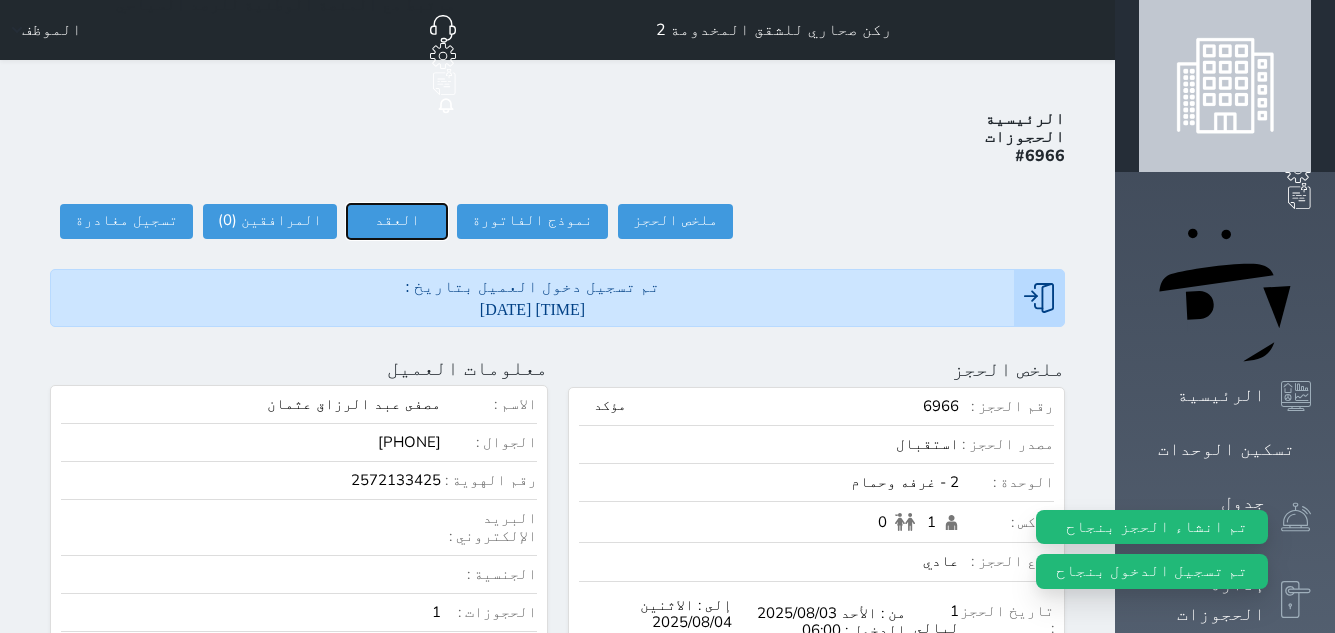 click on "العقد" at bounding box center (397, 221) 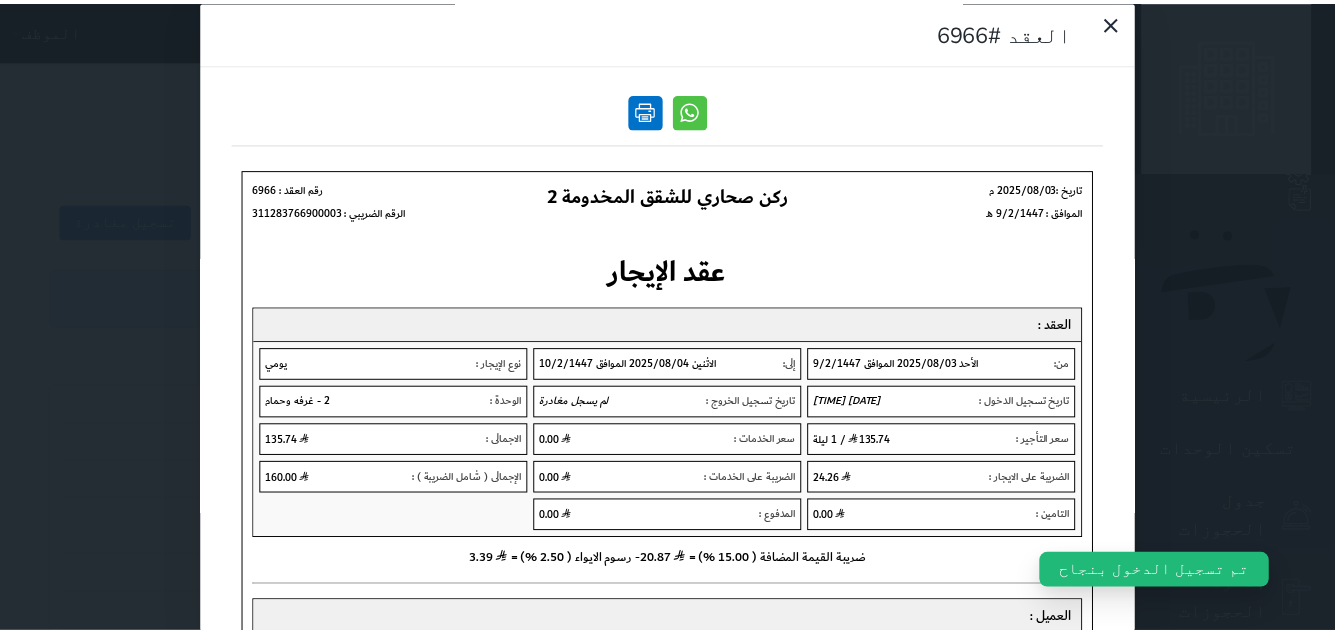 scroll, scrollTop: 0, scrollLeft: 0, axis: both 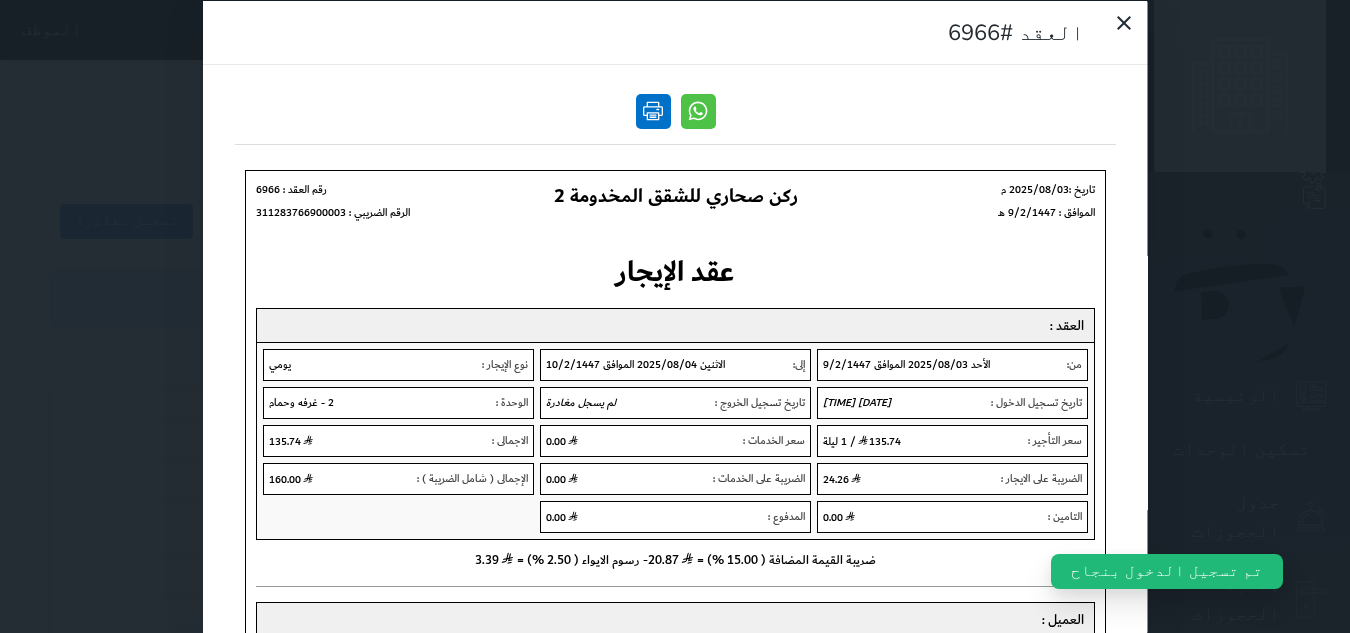 click at bounding box center [652, 110] 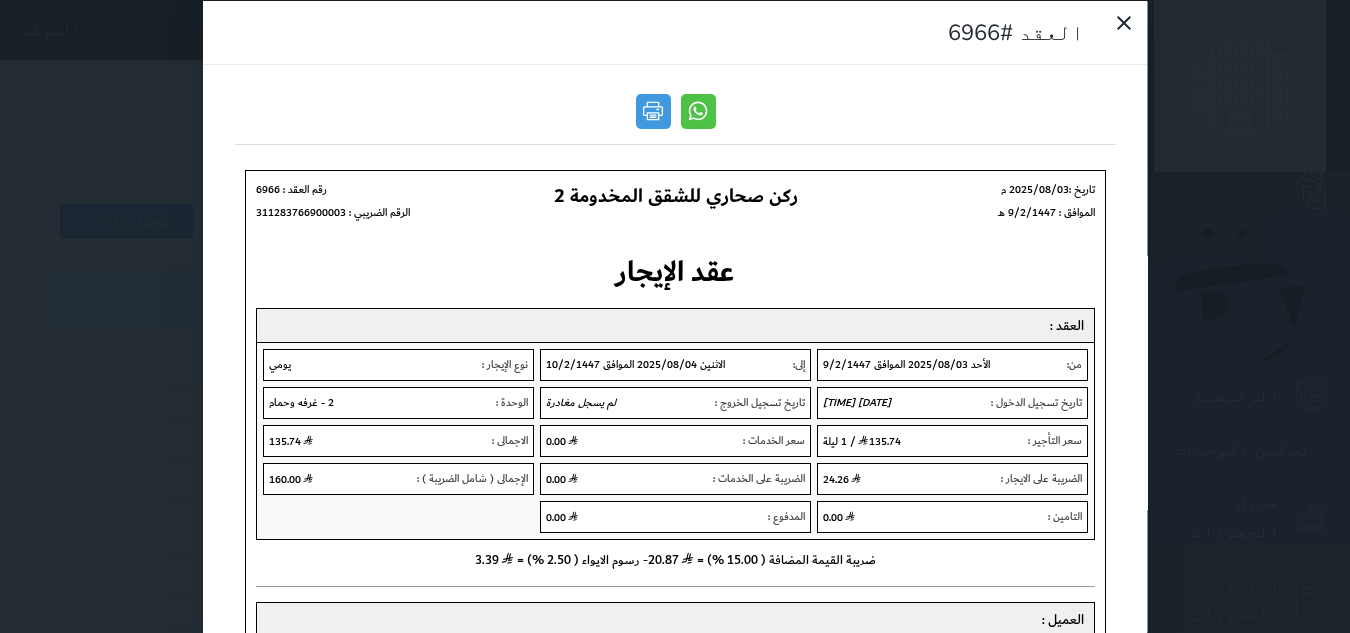 click on "العقد #6966" at bounding box center [675, 316] 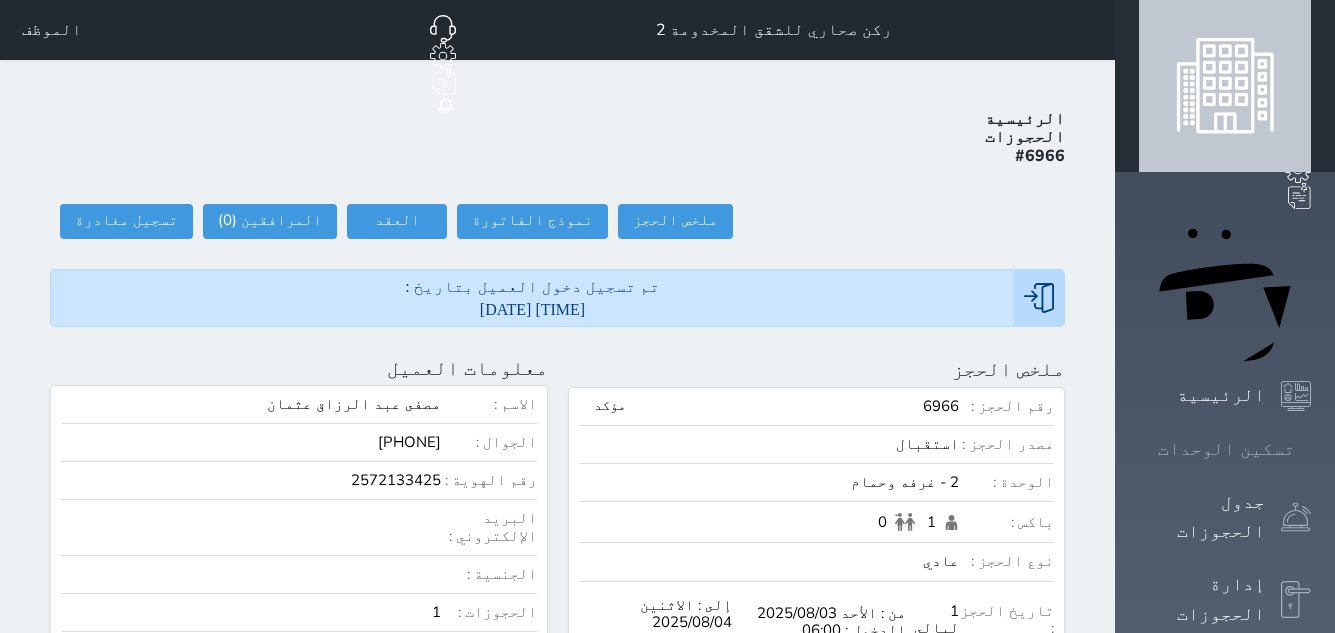 click 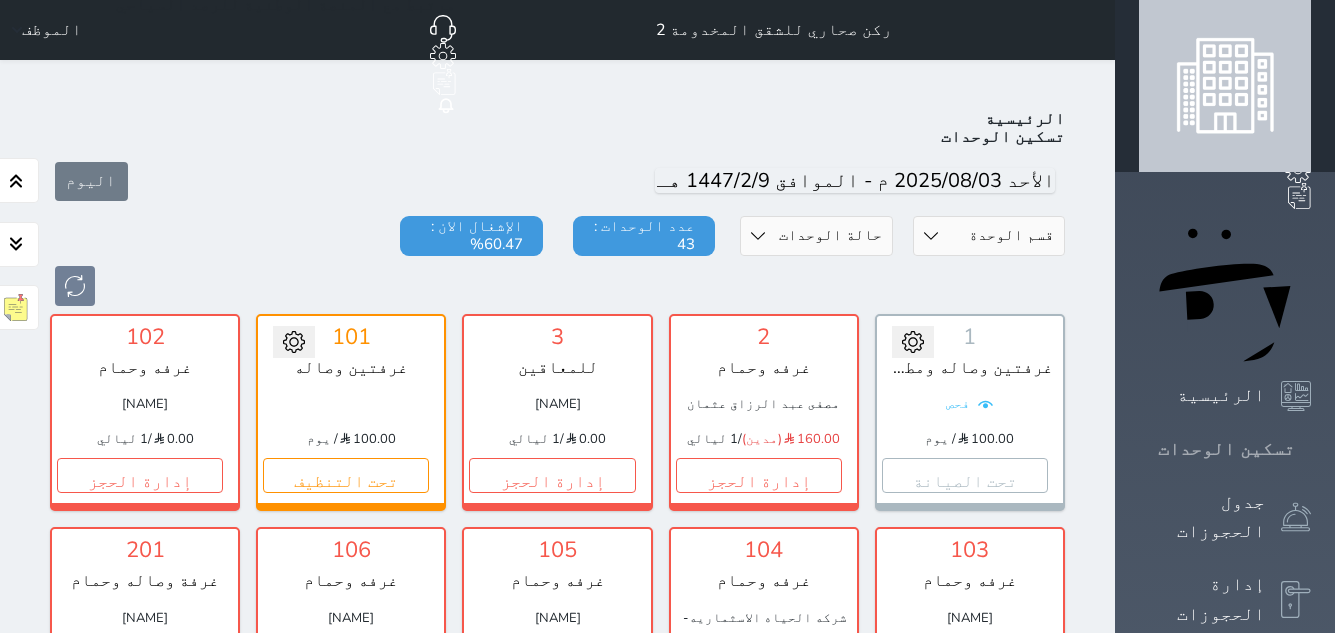 scroll, scrollTop: 78, scrollLeft: 0, axis: vertical 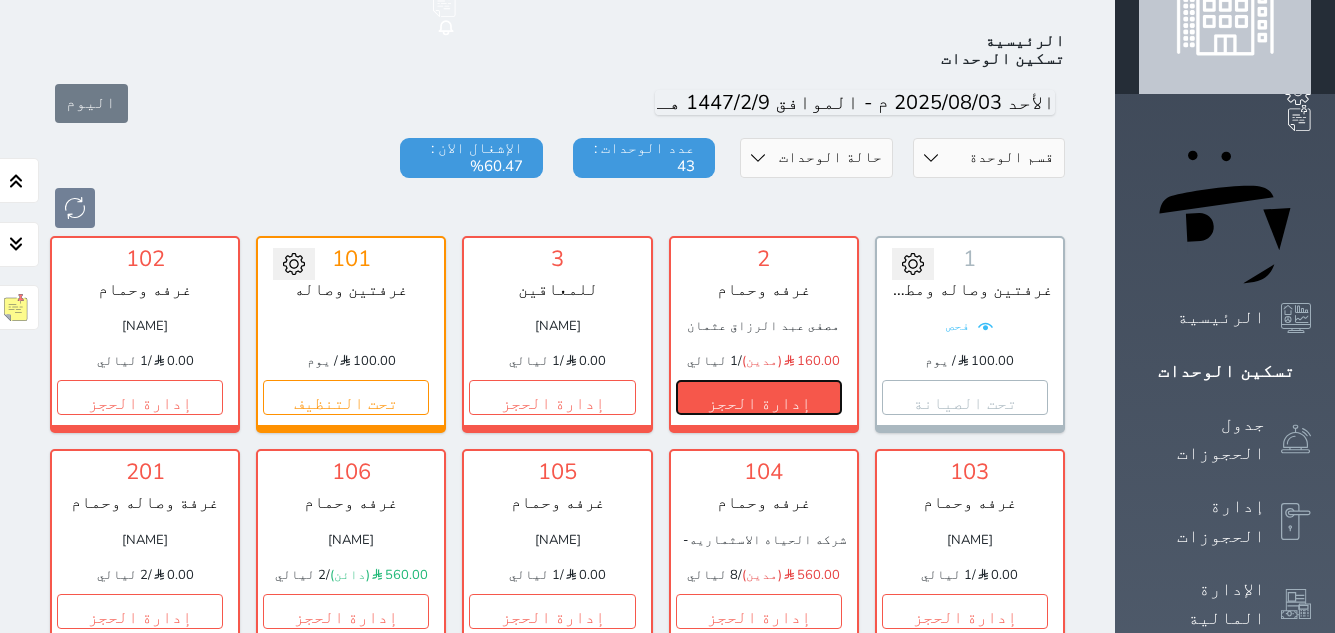 click on "إدارة الحجز" at bounding box center (759, 397) 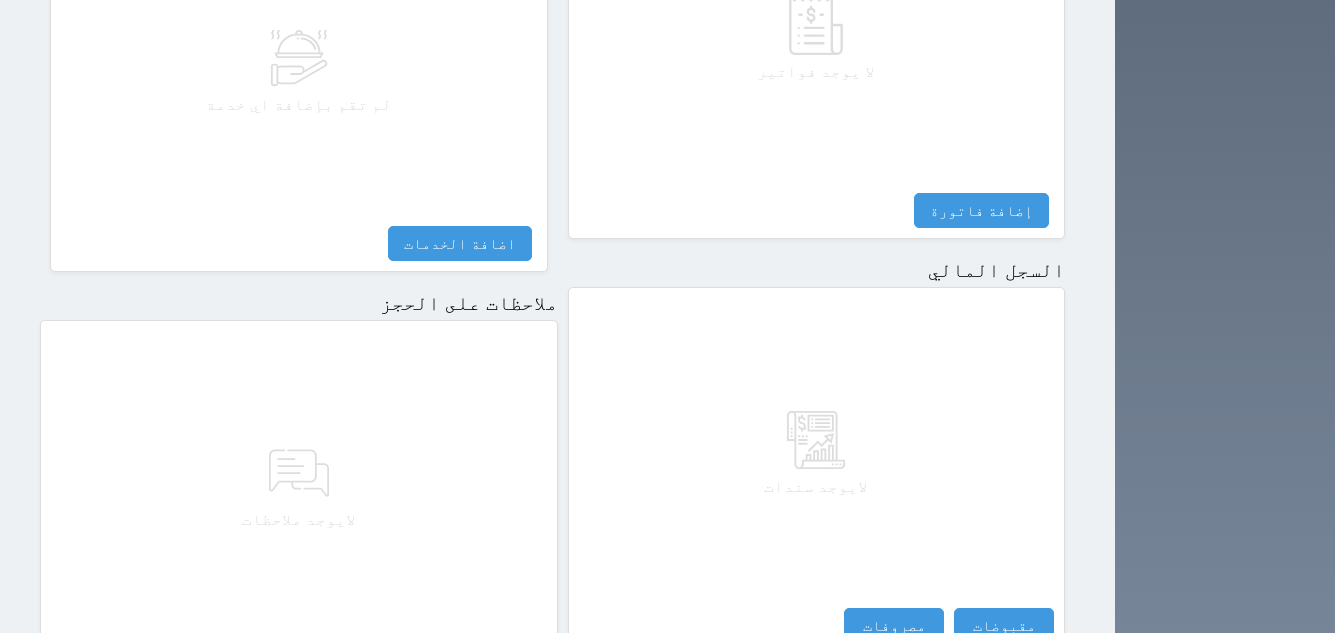 scroll, scrollTop: 1092, scrollLeft: 0, axis: vertical 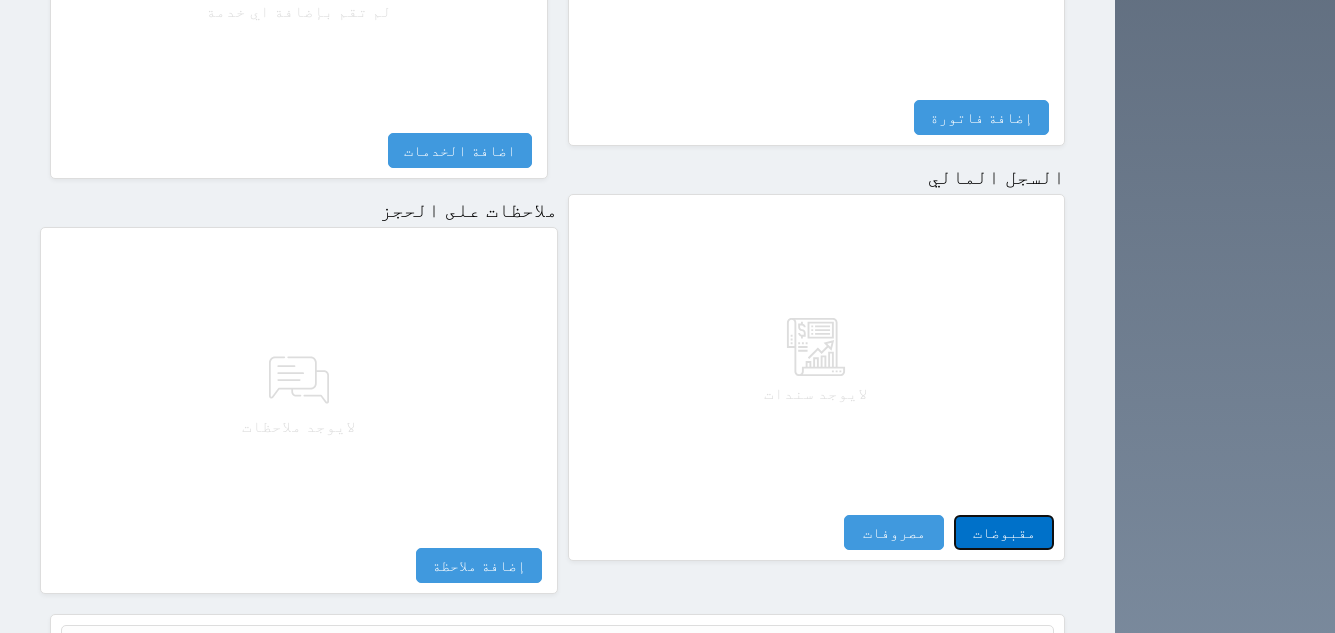 click on "مقبوضات" at bounding box center (1004, 532) 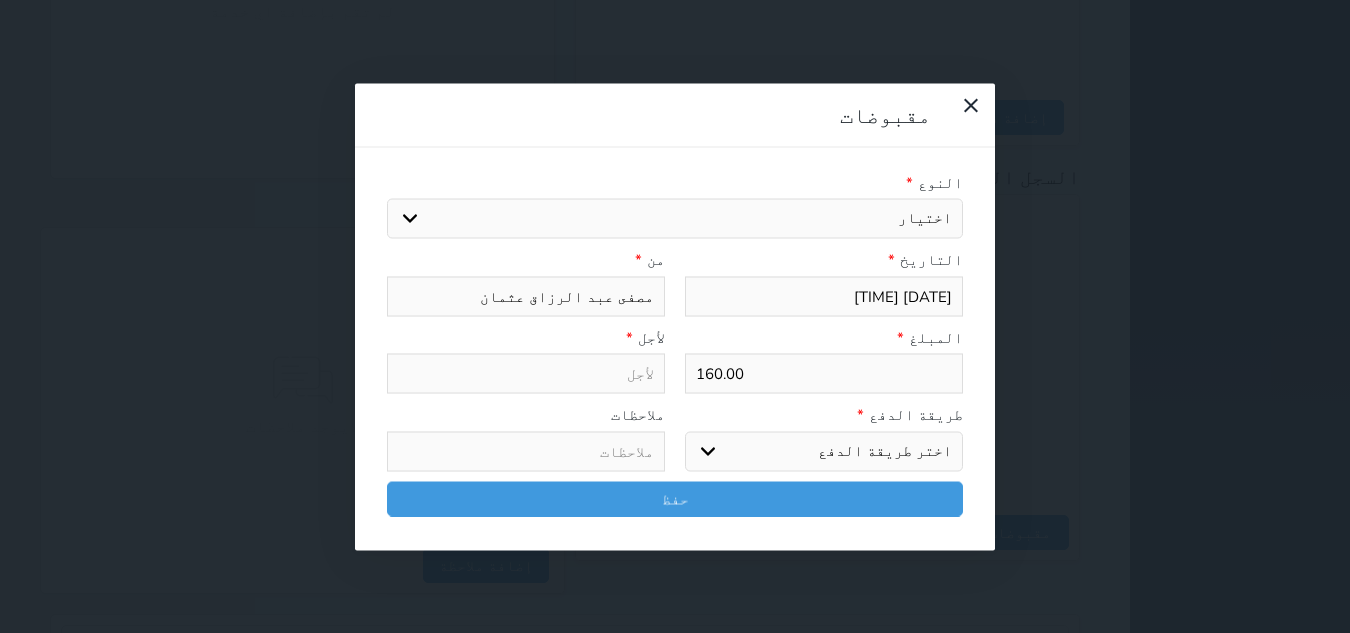 click on "اختيار   مقبوضات عامة قيمة إيجار فواتير تامين عربون لا ينطبق آخر مغسلة واي فاي - الإنترنت مواقف السيارات طعام الأغذية والمشروبات مشروبات المشروبات الباردة المشروبات الساخنة الإفطار غداء عشاء مخبز و كعك حمام سباحة الصالة الرياضية سبا و خدمات الجمال اختيار وإسقاط (خدمات النقل) ميني بار كابل - تلفزيون سرير إضافي تصفيف الشعر التسوق خدمات الجولات السياحية المنظمة خدمات الدليل السياحي" at bounding box center [675, 219] 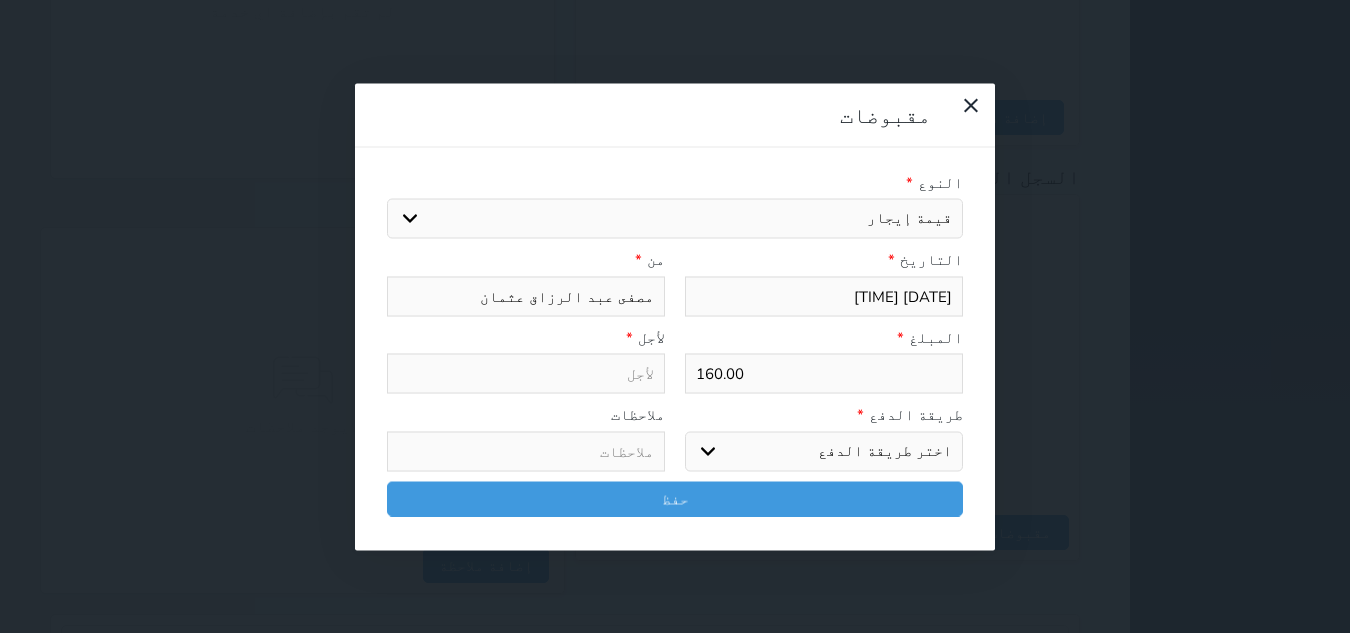 click on "اختيار   مقبوضات عامة قيمة إيجار فواتير تامين عربون لا ينطبق آخر مغسلة واي فاي - الإنترنت مواقف السيارات طعام الأغذية والمشروبات مشروبات المشروبات الباردة المشروبات الساخنة الإفطار غداء عشاء مخبز و كعك حمام سباحة الصالة الرياضية سبا و خدمات الجمال اختيار وإسقاط (خدمات النقل) ميني بار كابل - تلفزيون سرير إضافي تصفيف الشعر التسوق خدمات الجولات السياحية المنظمة خدمات الدليل السياحي" at bounding box center (675, 219) 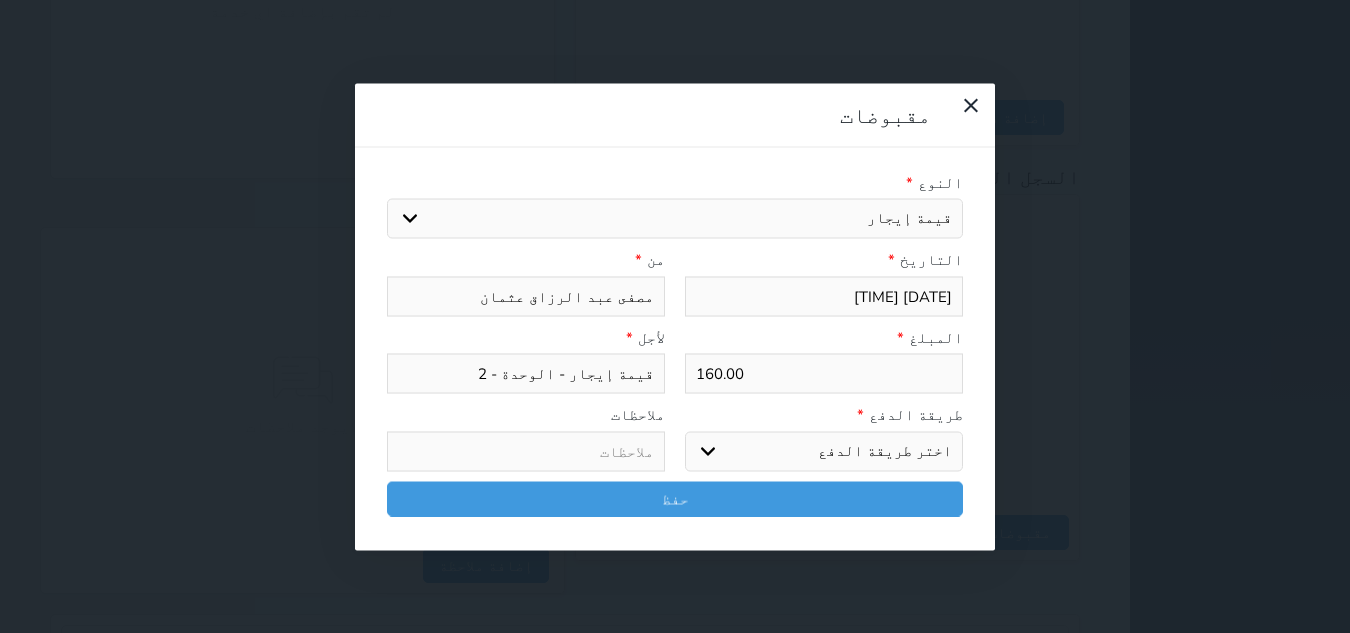 click on "اختر طريقة الدفع   دفع نقدى   تحويل بنكى   مدى   بطاقة ائتمان   آجل" at bounding box center [824, 451] 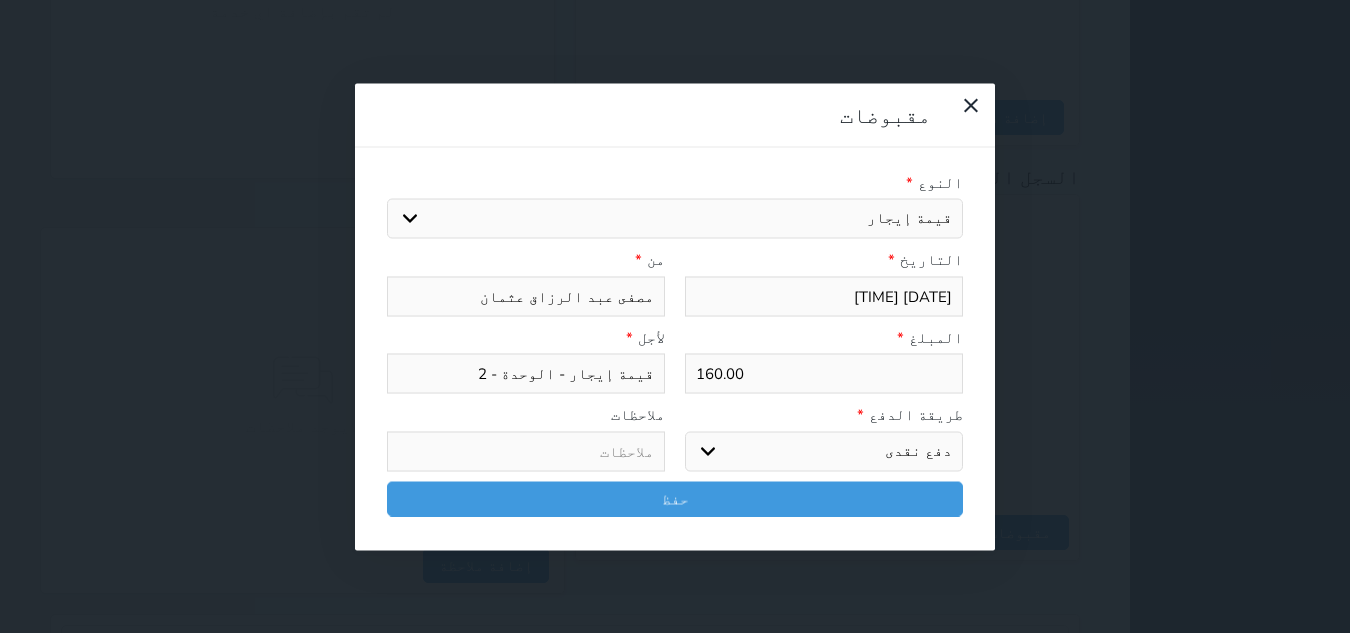 click on "اختر طريقة الدفع   دفع نقدى   تحويل بنكى   مدى   بطاقة ائتمان   آجل" at bounding box center [824, 451] 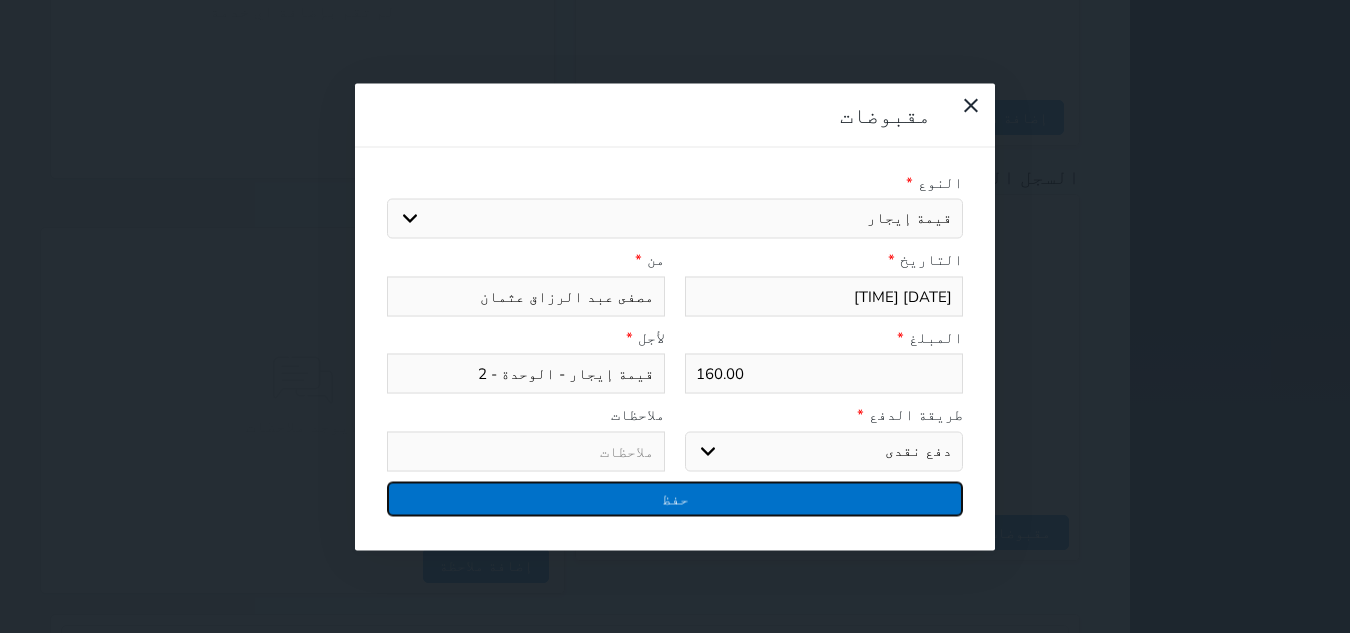 click on "حفظ" at bounding box center (675, 498) 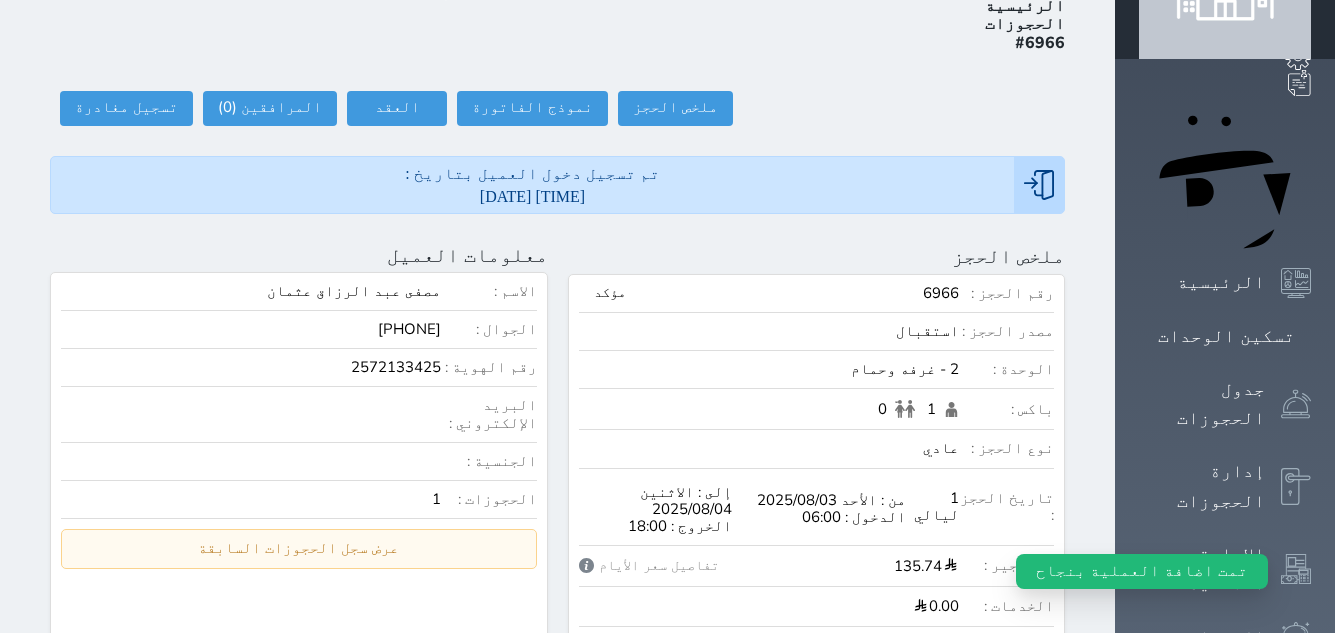 scroll, scrollTop: 0, scrollLeft: 0, axis: both 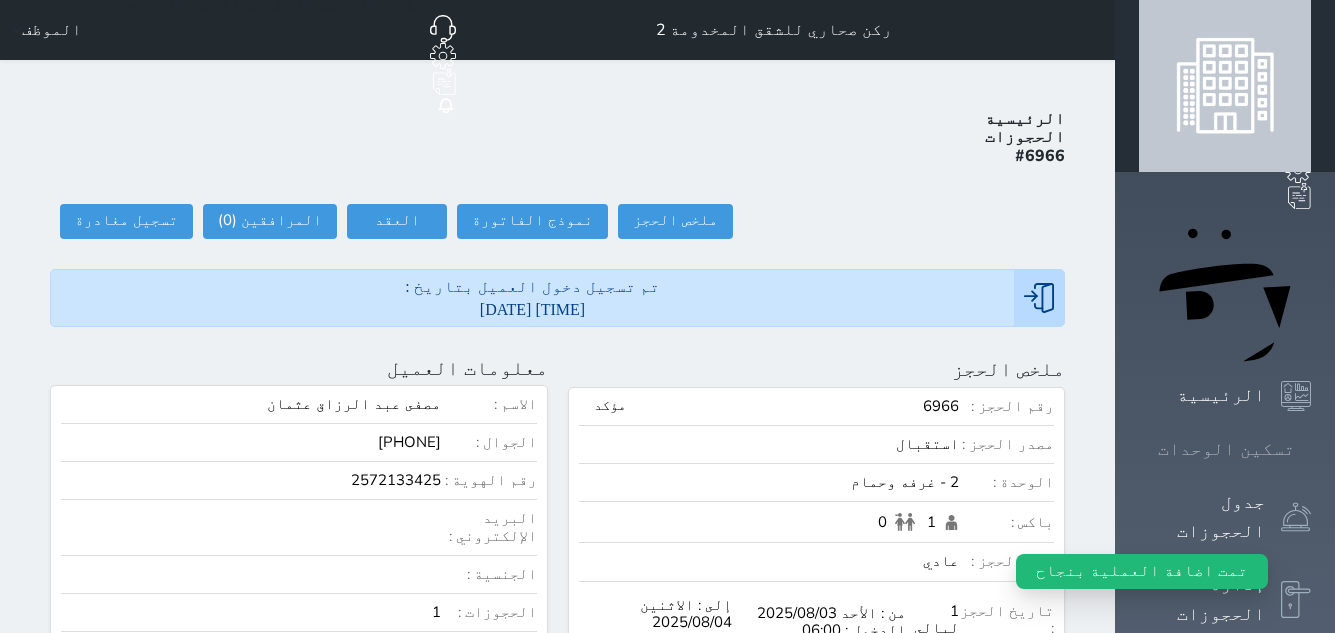 click on "تسكين الوحدات" at bounding box center (1226, 449) 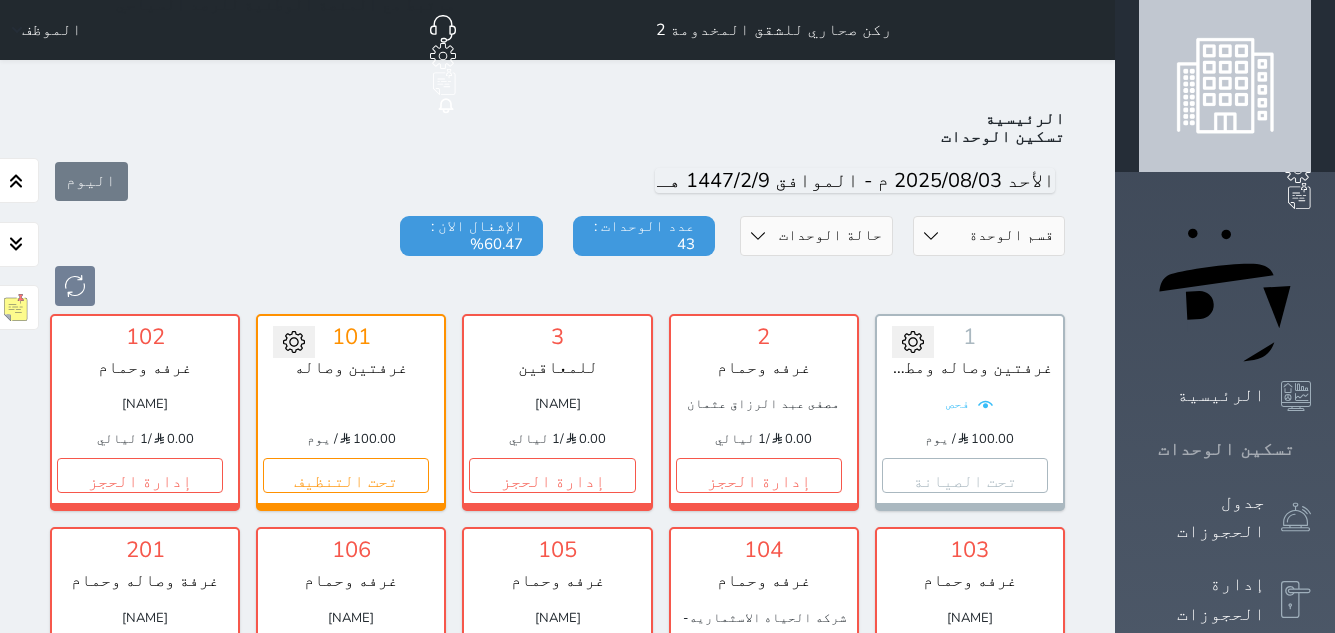 scroll, scrollTop: 78, scrollLeft: 0, axis: vertical 